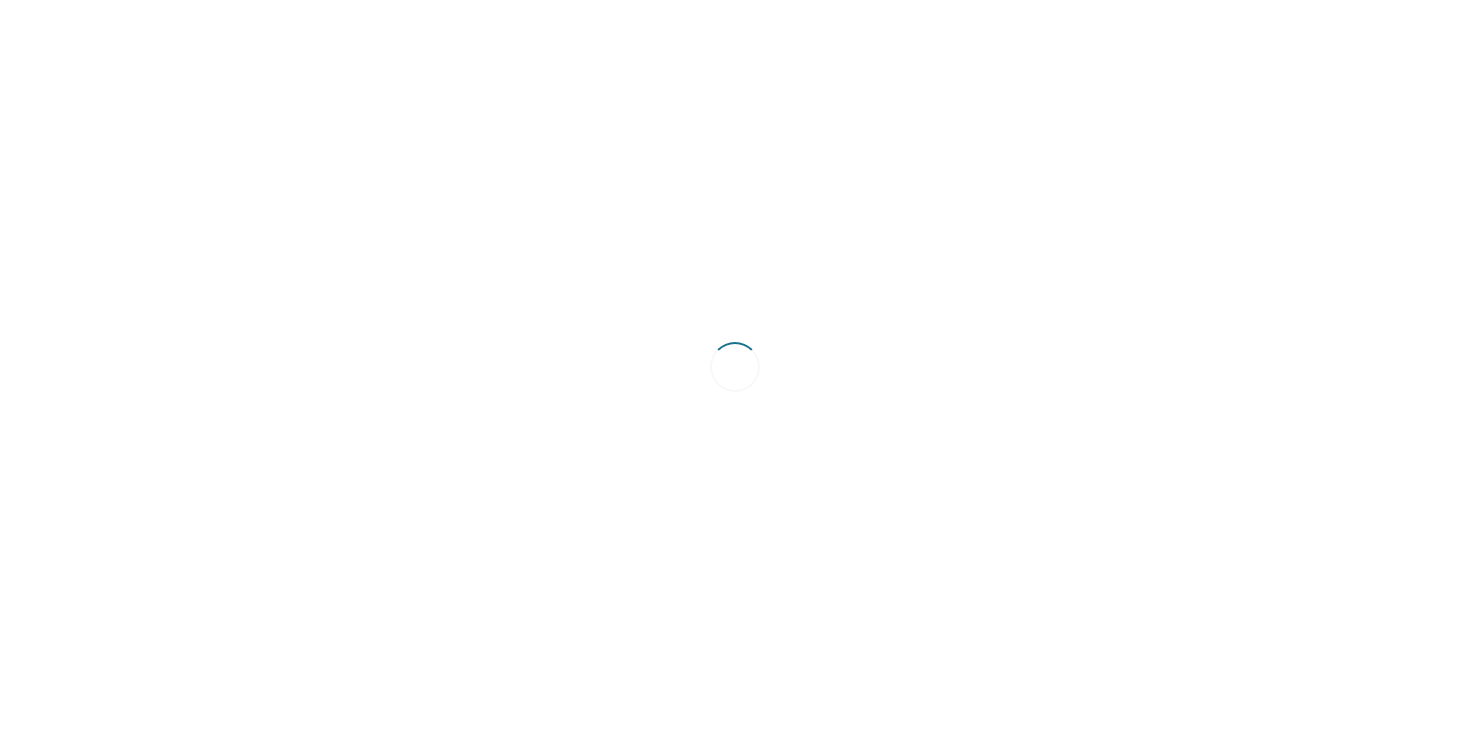 scroll, scrollTop: 0, scrollLeft: 0, axis: both 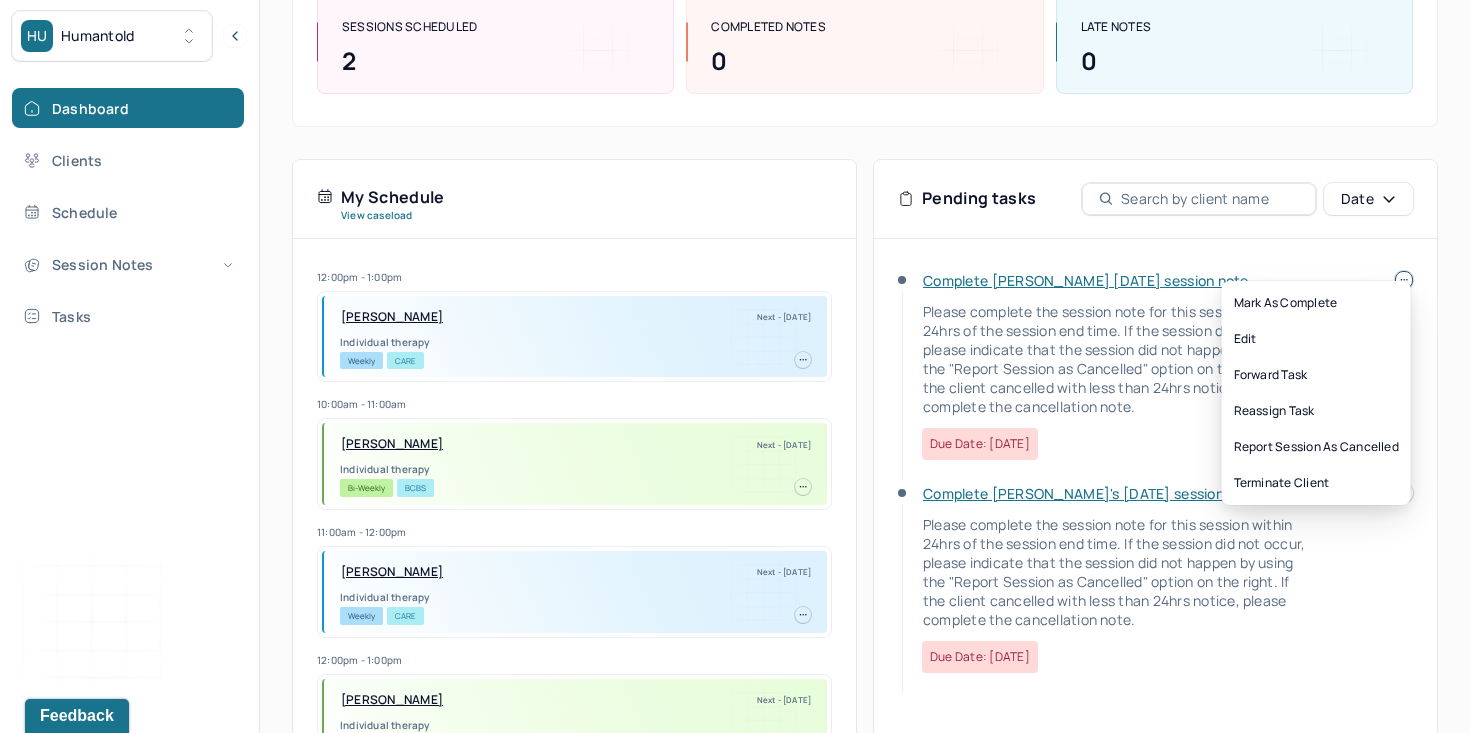 click on "HU Humantold       Dashboard Clients Schedule Session Notes Tasks WY [PERSON_NAME] provider   Logout   Search by client name, chart number     FAQs     WY [PERSON_NAME] Let’s get you started 🚀 You can manage your caseload and availability here   this week   SESSIONS SCHEDULED 2 COMPLETED NOTES 0 LATE NOTES 0 My Schedule View caseload 12:00pm - 1:00pm   [PERSON_NAME]   Next - [DATE] Individual therapy Weekly CARE     10:00am - 11:00am   [PERSON_NAME] DIOUMA   Next - [DATE] Individual therapy Bi-Weekly BCBS     11:00am - 12:00pm   [GEOGRAPHIC_DATA][PERSON_NAME]   Next - [DATE] Individual therapy Weekly CARE     12:00pm - 1:00pm   [PERSON_NAME]   Next - [DATE] Individual therapy Bi-Weekly CARE     5:00pm - 6:00pm   [PERSON_NAME]   Next - [DATE] Individual therapy Weekly CARE     1:00pm - 2:00pm   [PERSON_NAME]   Next - [DATE] Individual therapy Bi-Weekly CARE     6:00pm - 7:00pm   [PERSON_NAME]   Next - [DATE] Individual therapy Bi-Weekly CARE     5:00pm - 6:00pm     BCBS" at bounding box center (735, 309) 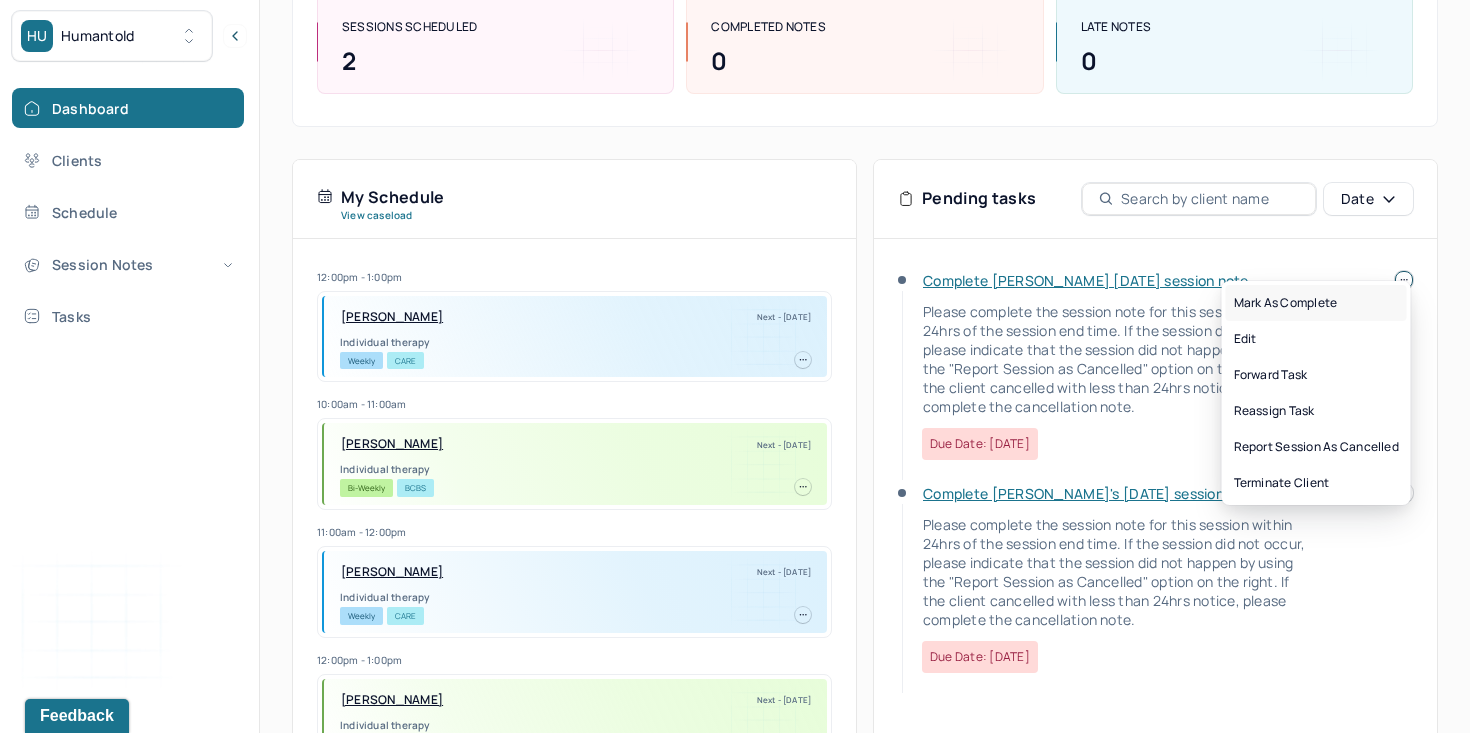click on "Mark as complete" at bounding box center (1316, 303) 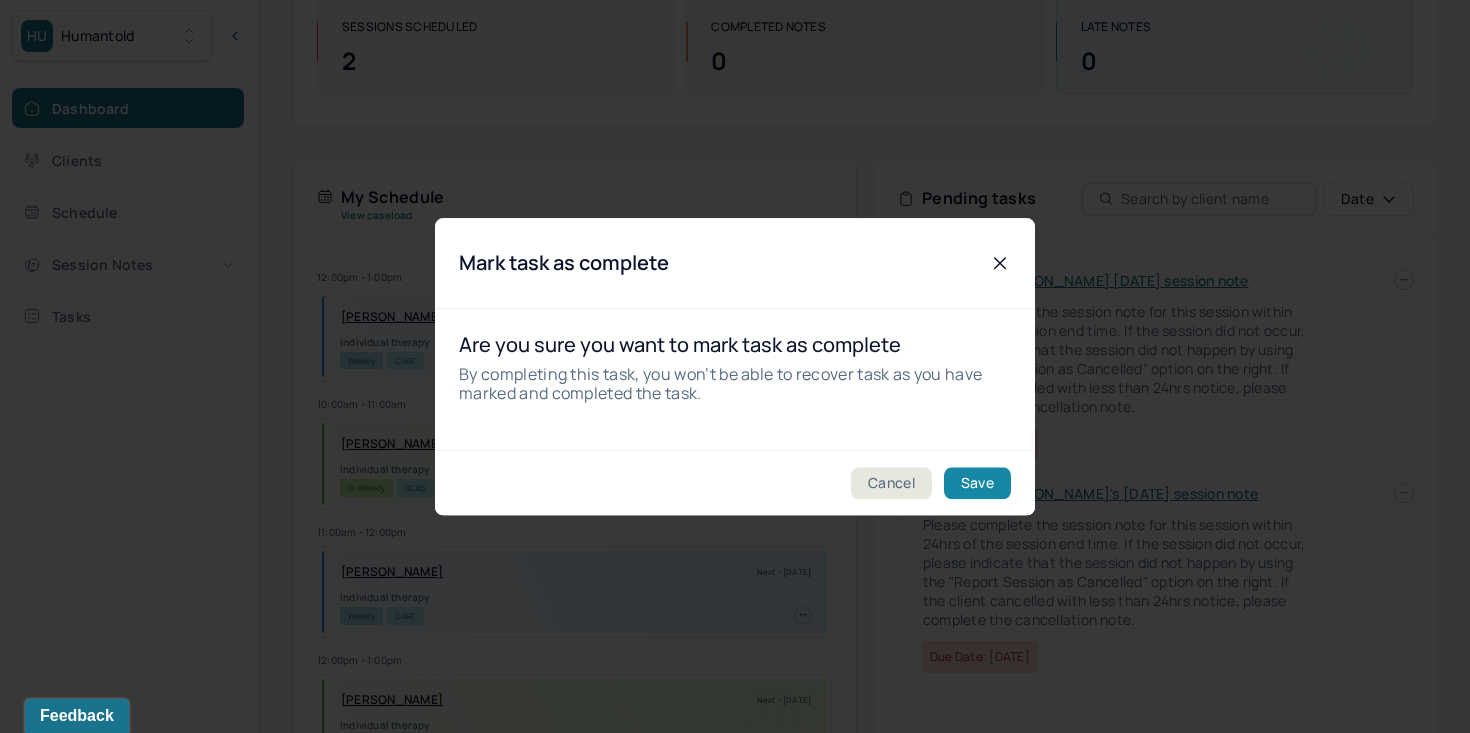 click on "Save" at bounding box center (977, 483) 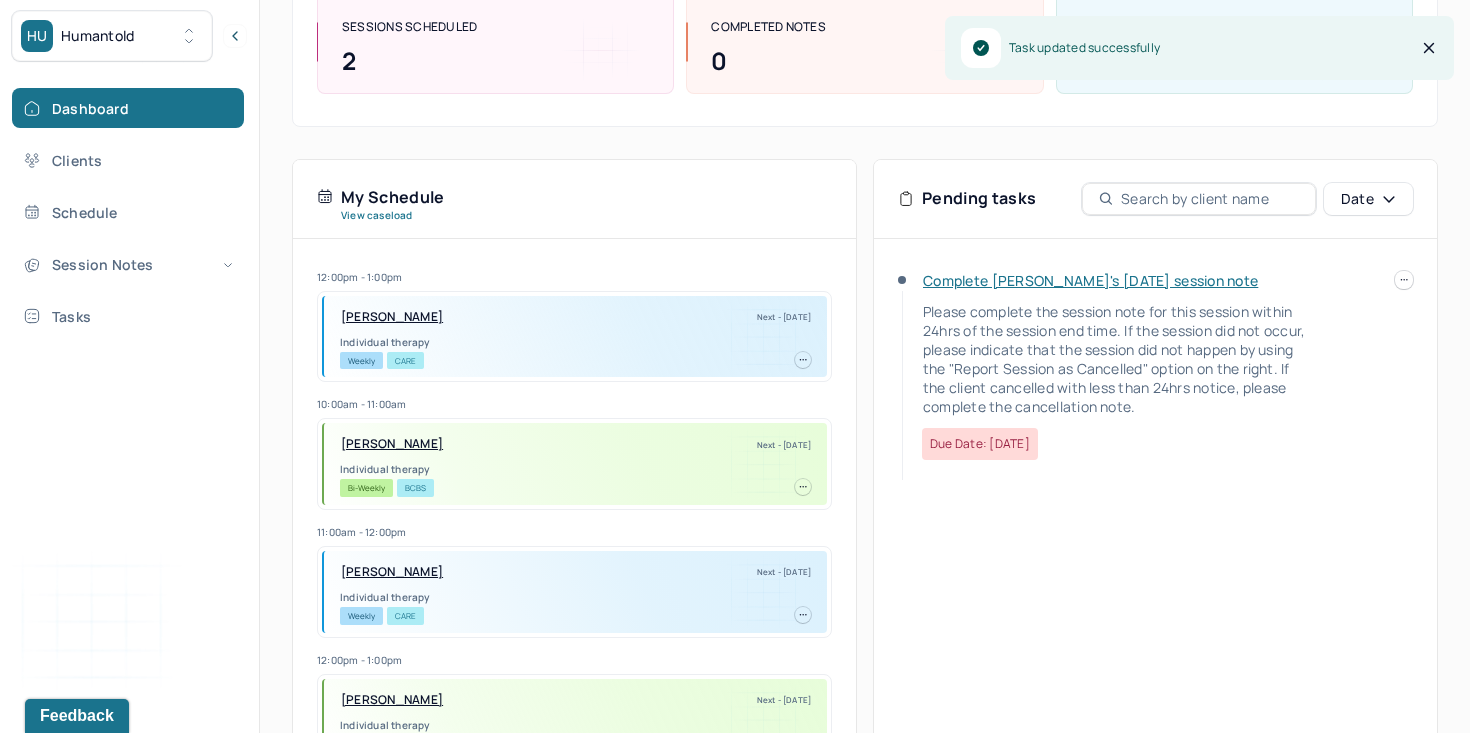 click on "Complete [PERSON_NAME]'s [DATE] session note Please complete the session note for this session within 24hrs of the session end time. If the session did not occur, please indicate that the session did not happen by using the "Report Session as Cancelled" option on the right. If the client cancelled with less than 24hrs notice, please complete the cancellation note. Due date: [DATE]" at bounding box center (1155, 377) 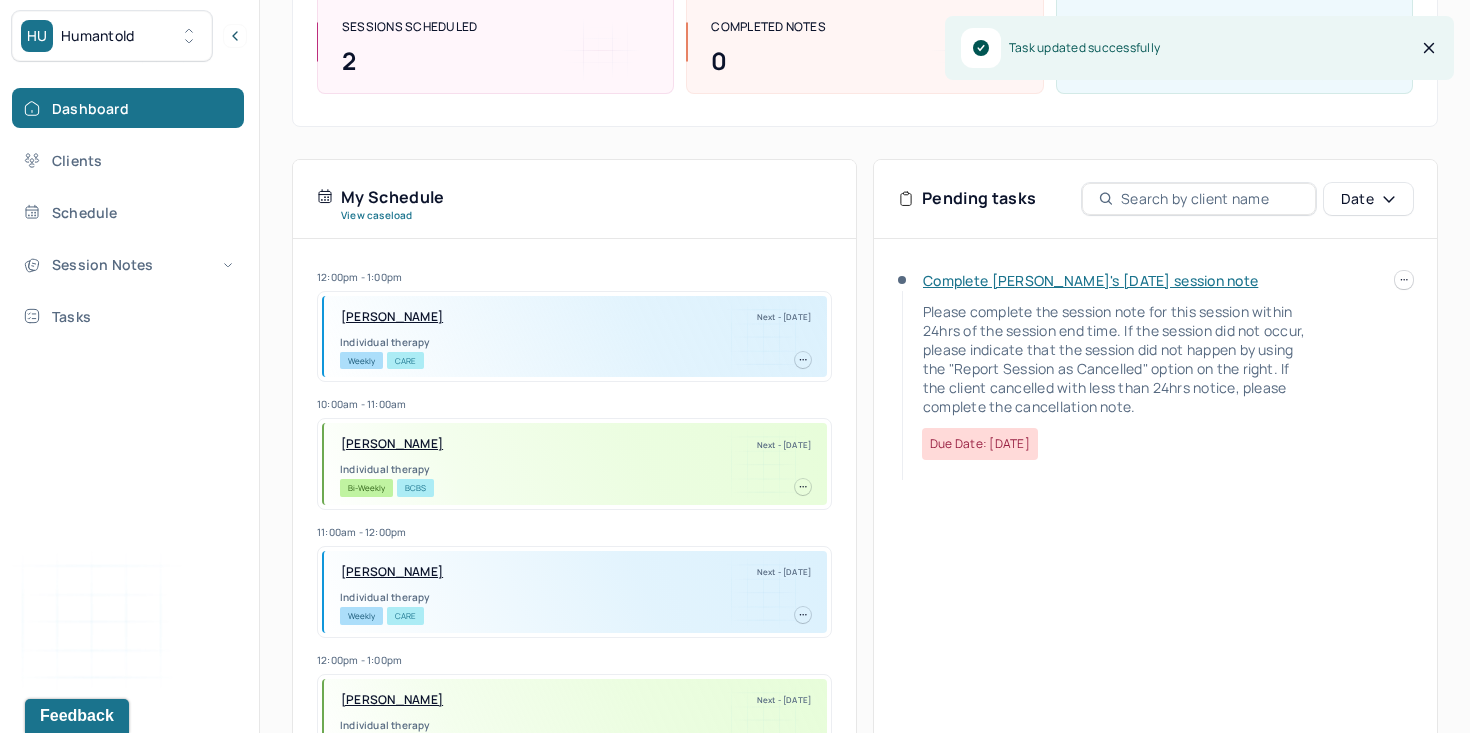 click 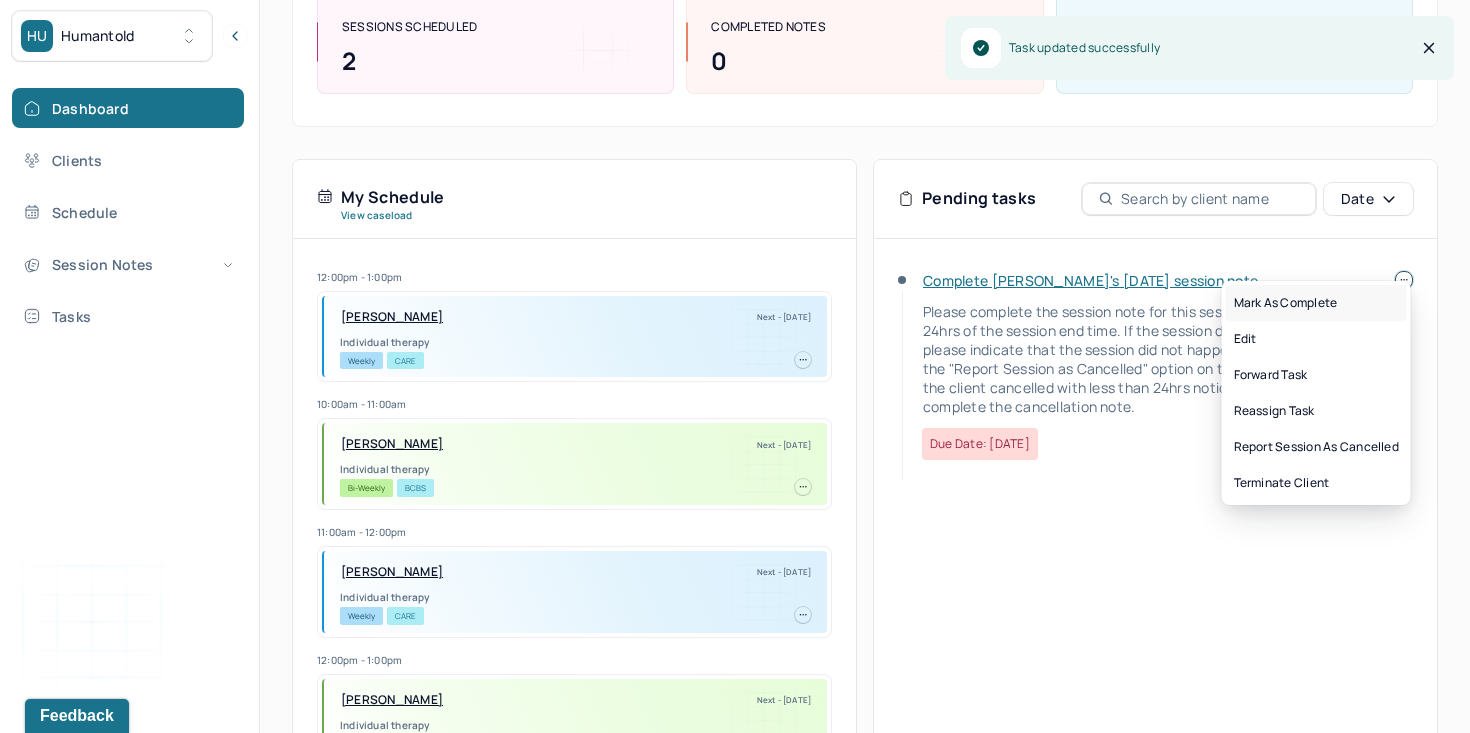 click on "Mark as complete" at bounding box center (1316, 303) 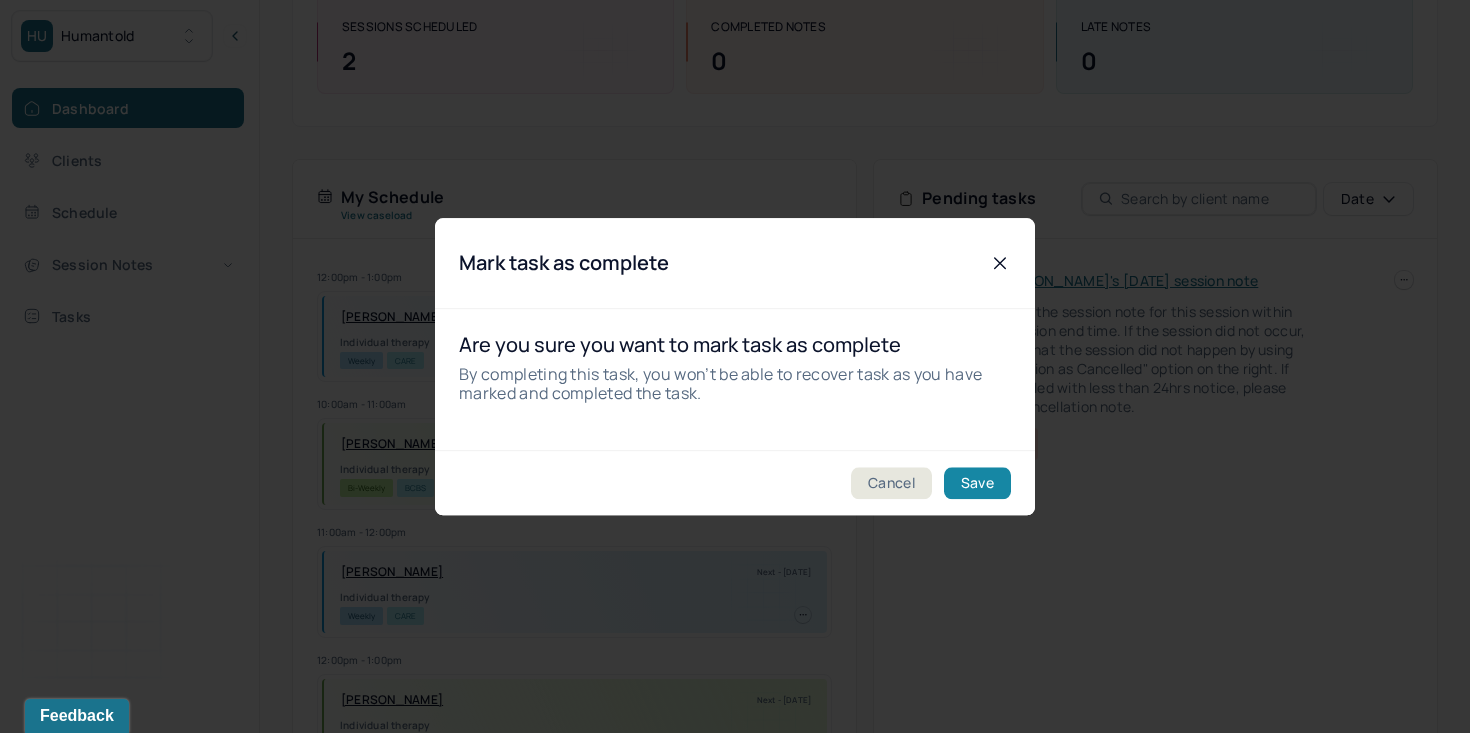 click on "Save" at bounding box center (977, 483) 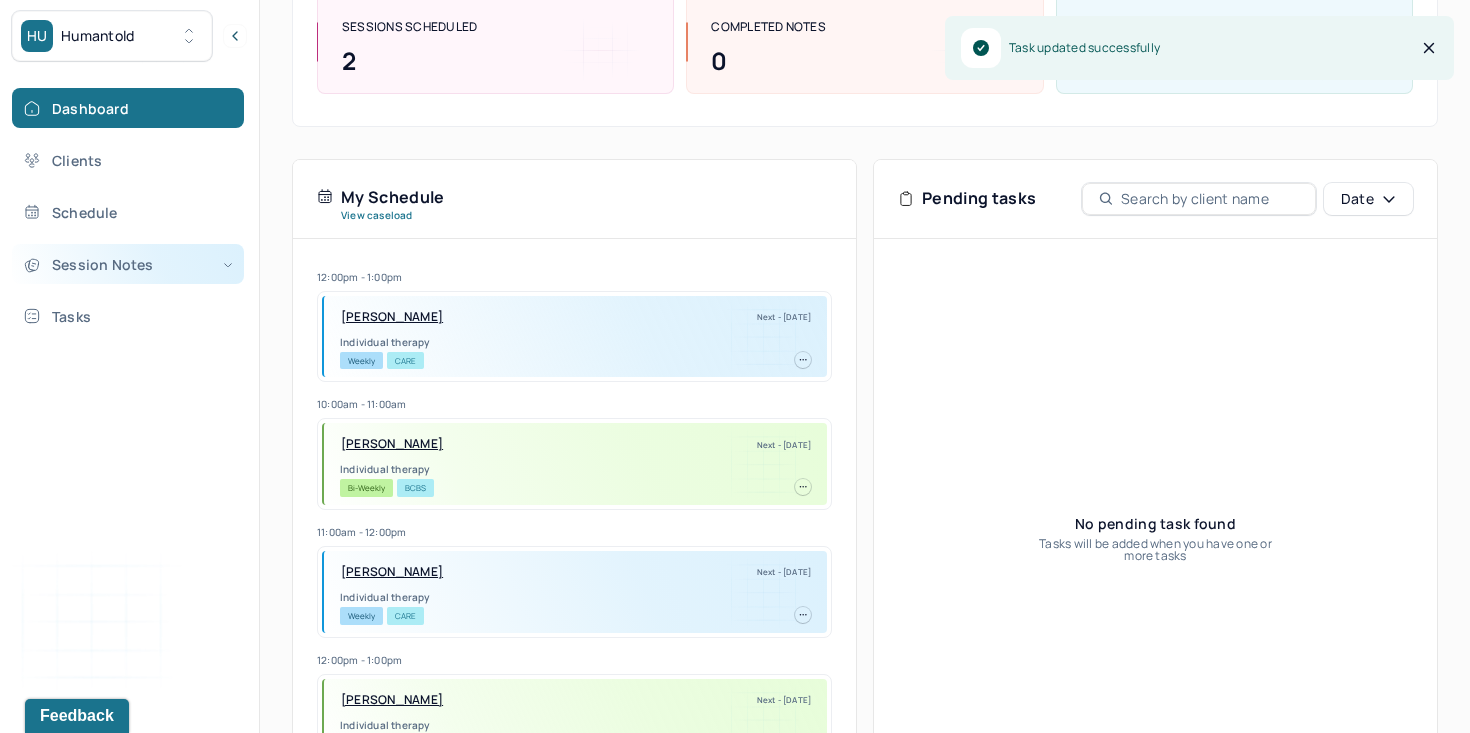 click on "Session Notes" at bounding box center [128, 264] 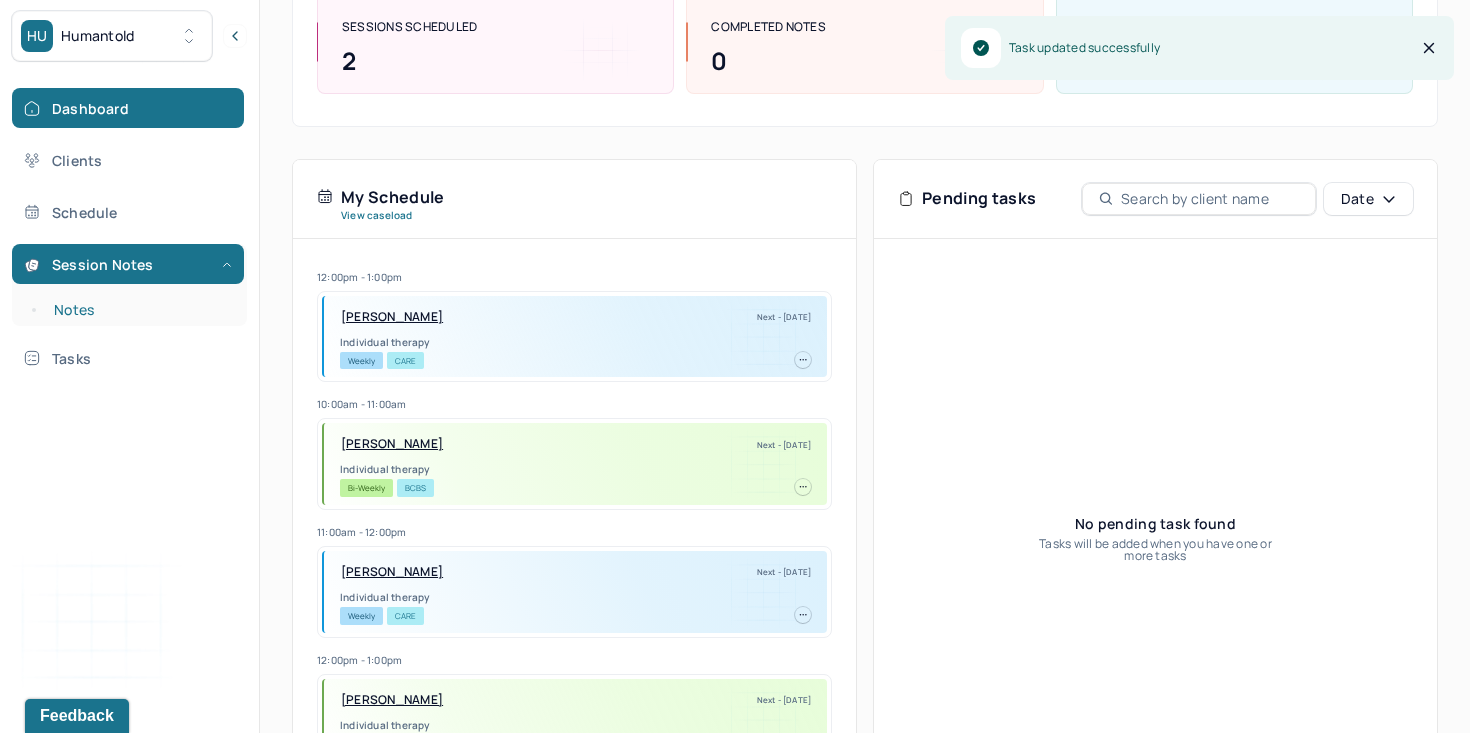 click on "Notes" at bounding box center [139, 310] 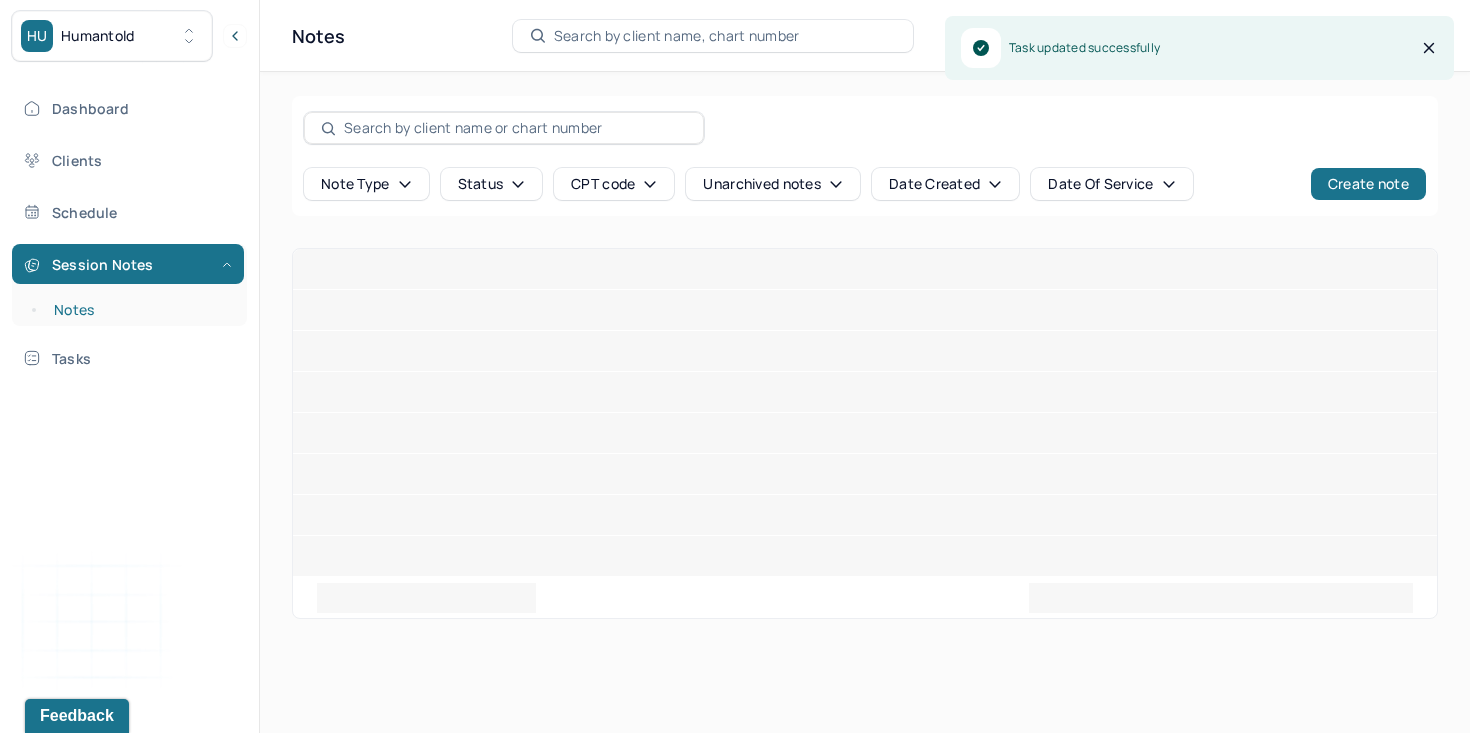 scroll, scrollTop: 0, scrollLeft: 0, axis: both 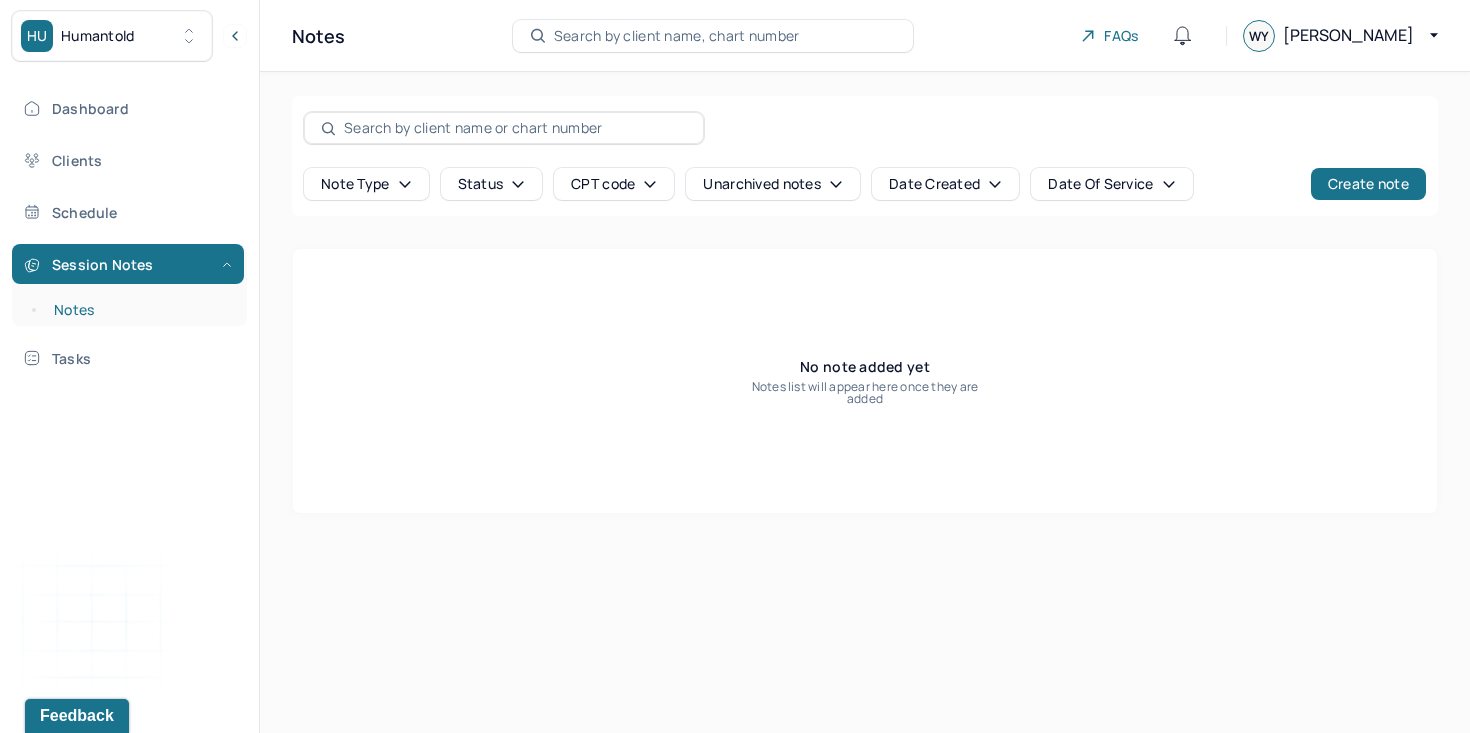 click on "Notes" at bounding box center (139, 310) 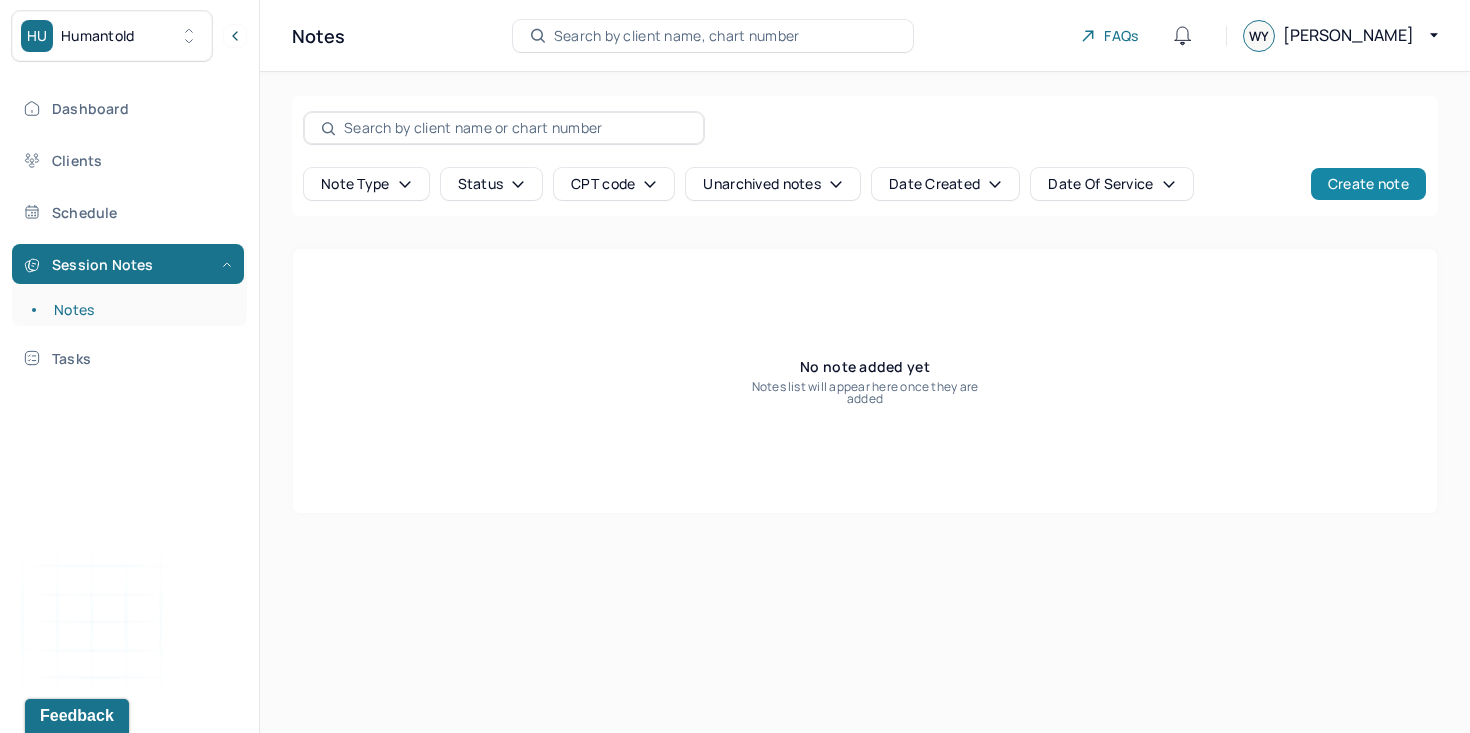 click on "Create note" at bounding box center [1368, 184] 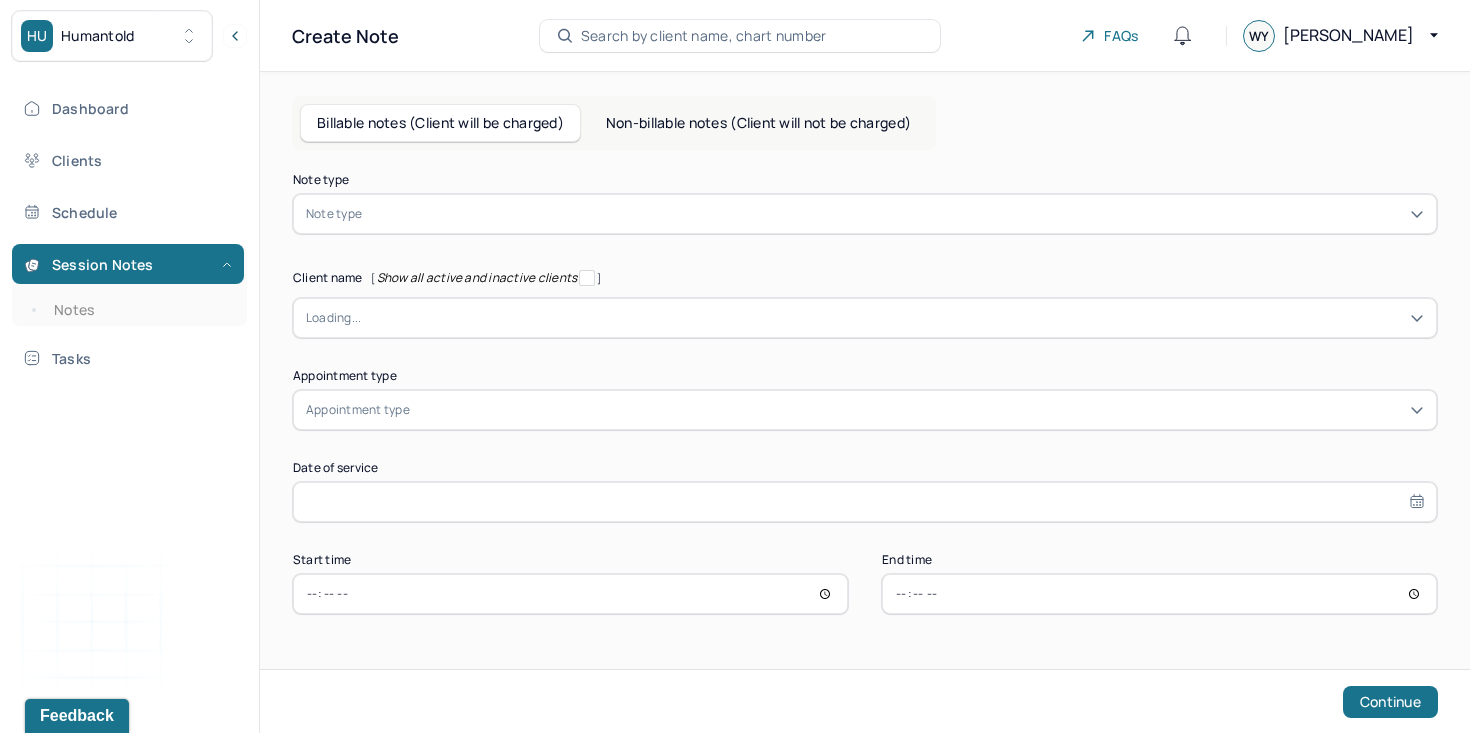 click at bounding box center (895, 214) 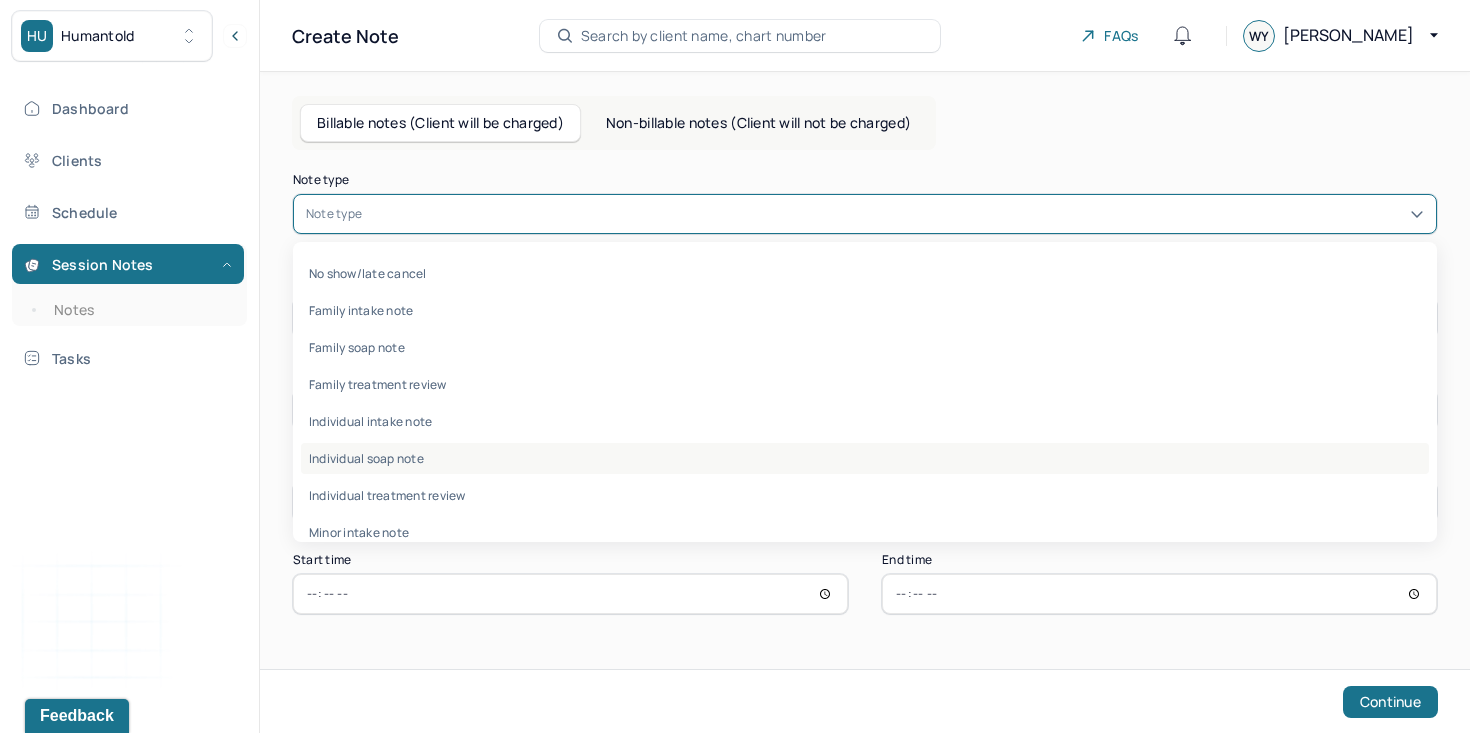 click on "Individual soap note" at bounding box center [865, 458] 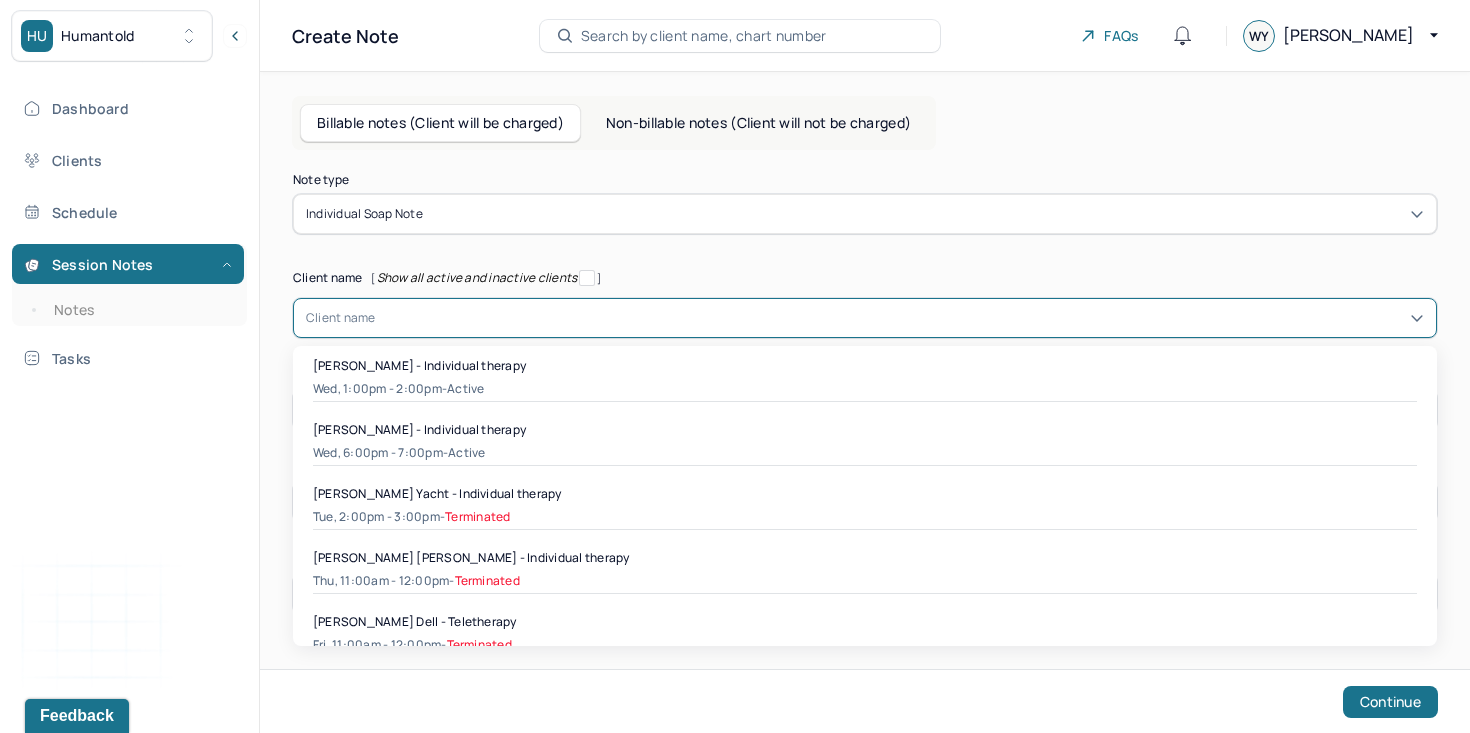 click at bounding box center [900, 318] 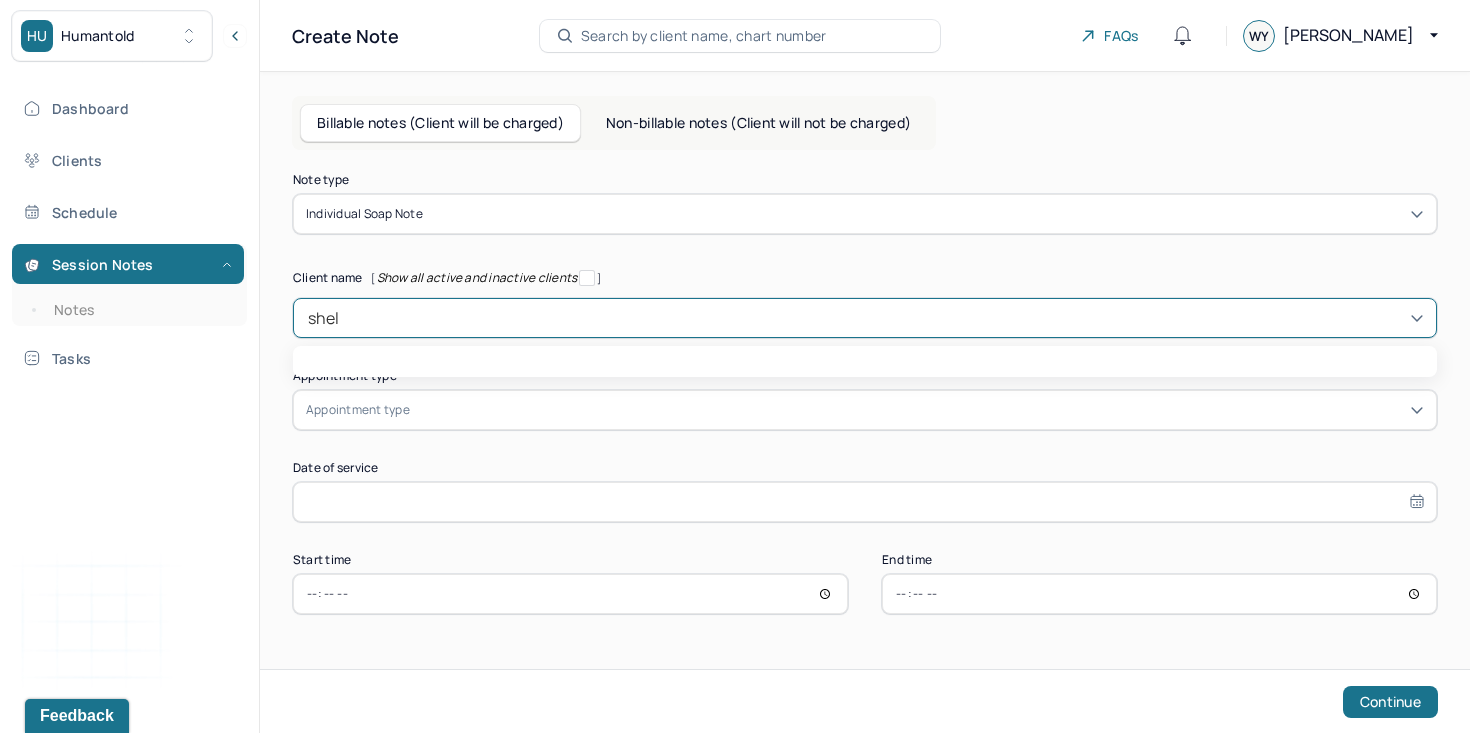 type on "sheld" 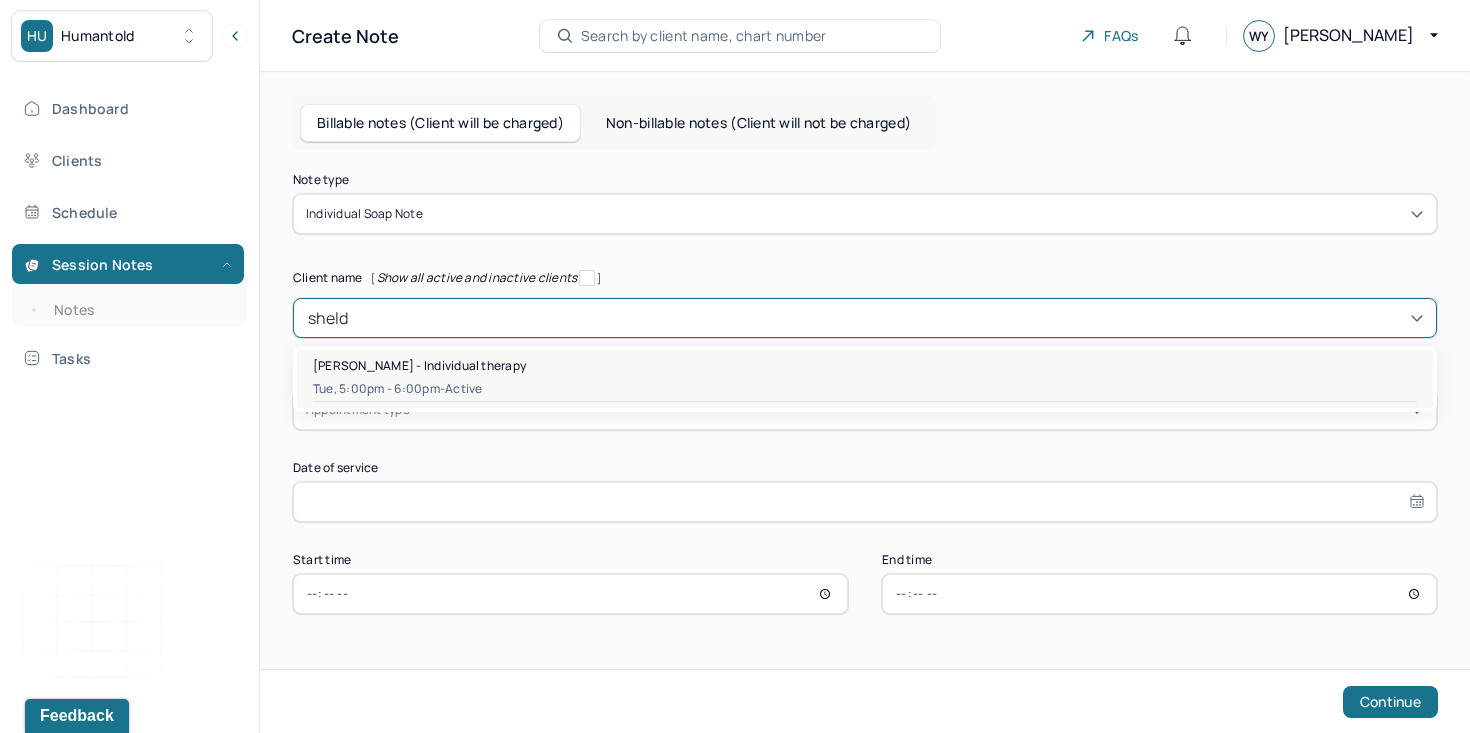 click on "[PERSON_NAME] - Individual therapy" at bounding box center [419, 365] 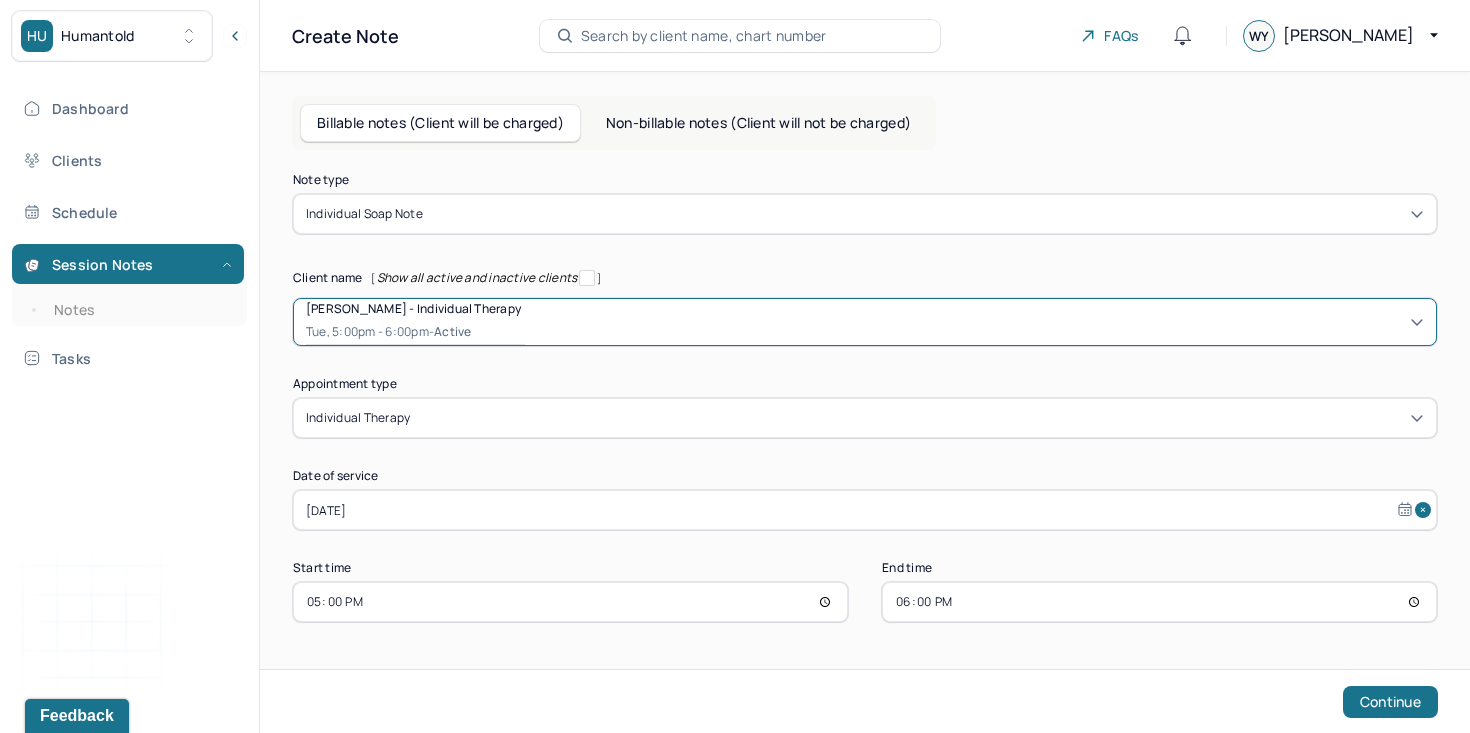 click on "individual therapy" at bounding box center (865, 418) 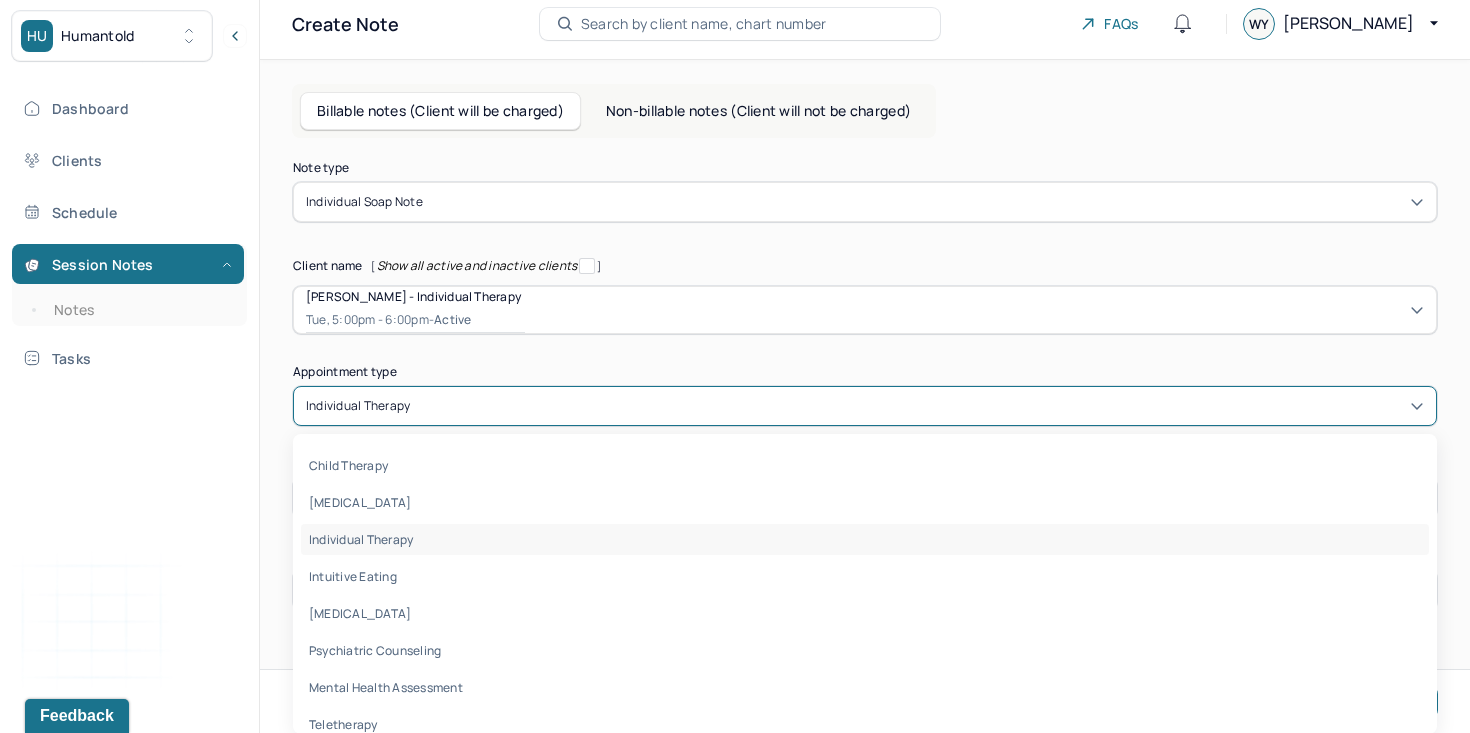 scroll, scrollTop: 0, scrollLeft: 0, axis: both 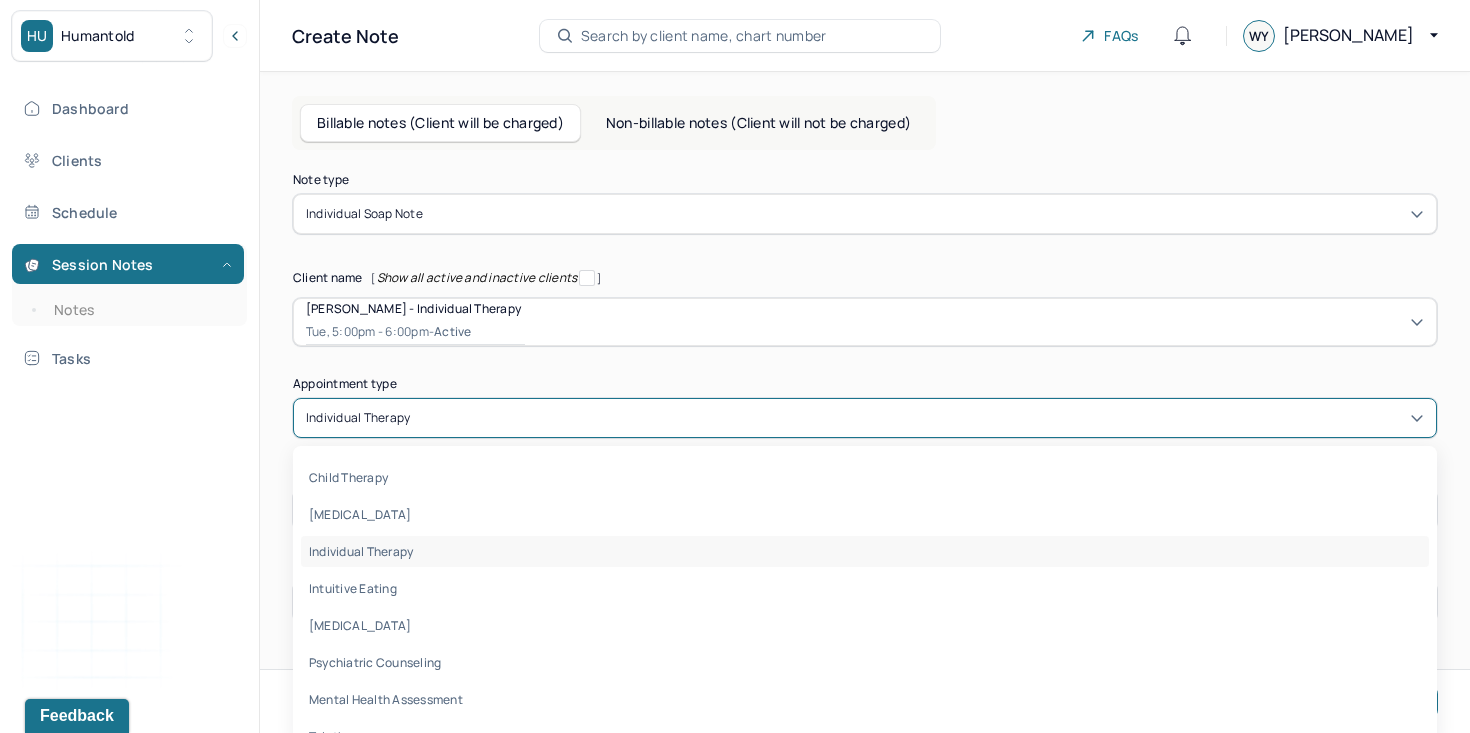 click on "Appointment type [object Object] selected, 3 of 8. 8 results available. Use Up and Down to choose options, press Enter to select the currently focused option, press Escape to exit the menu, press Tab to select the option and exit the menu. individual therapy child therapy [MEDICAL_DATA] individual therapy intuitive eating [MEDICAL_DATA] psychiatric counseling mental health assessment teletherapy" at bounding box center (865, 408) 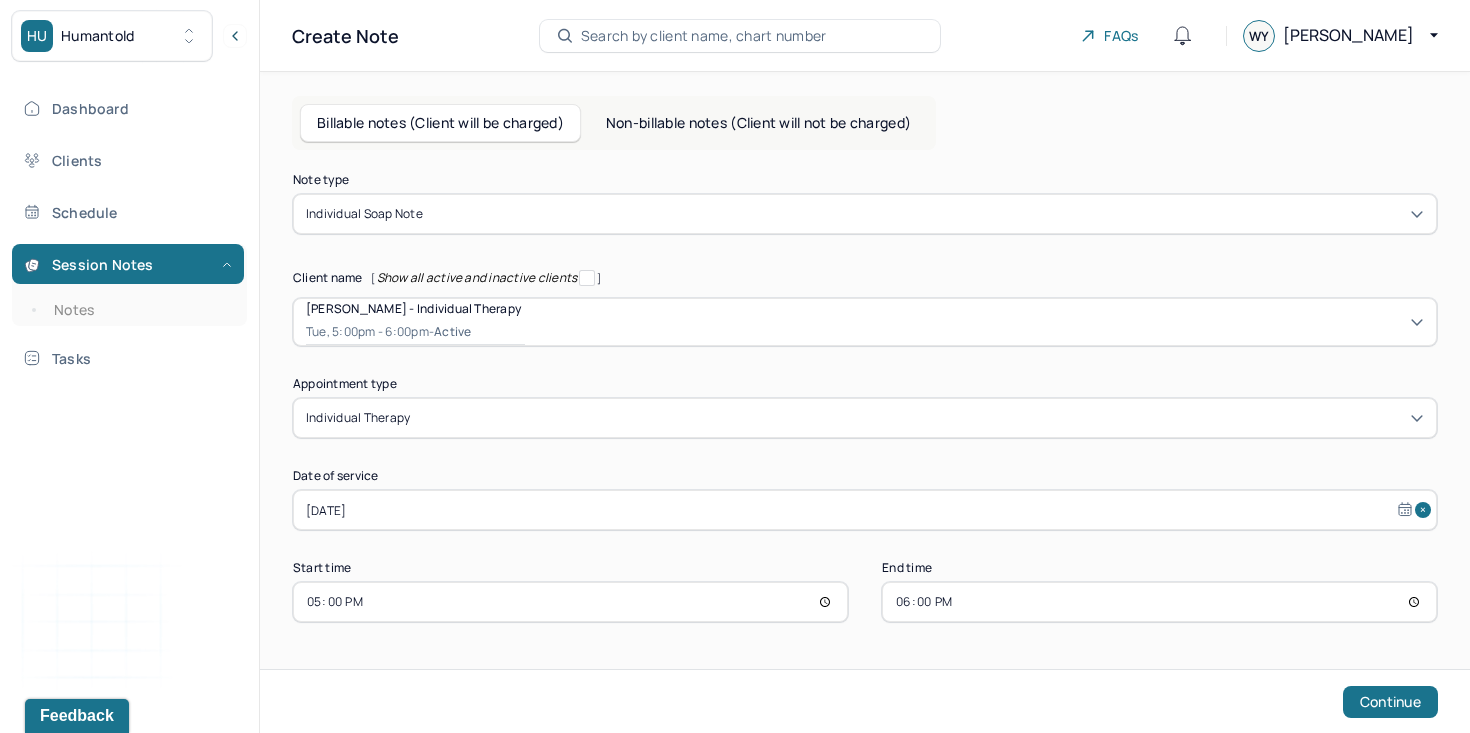 select on "6" 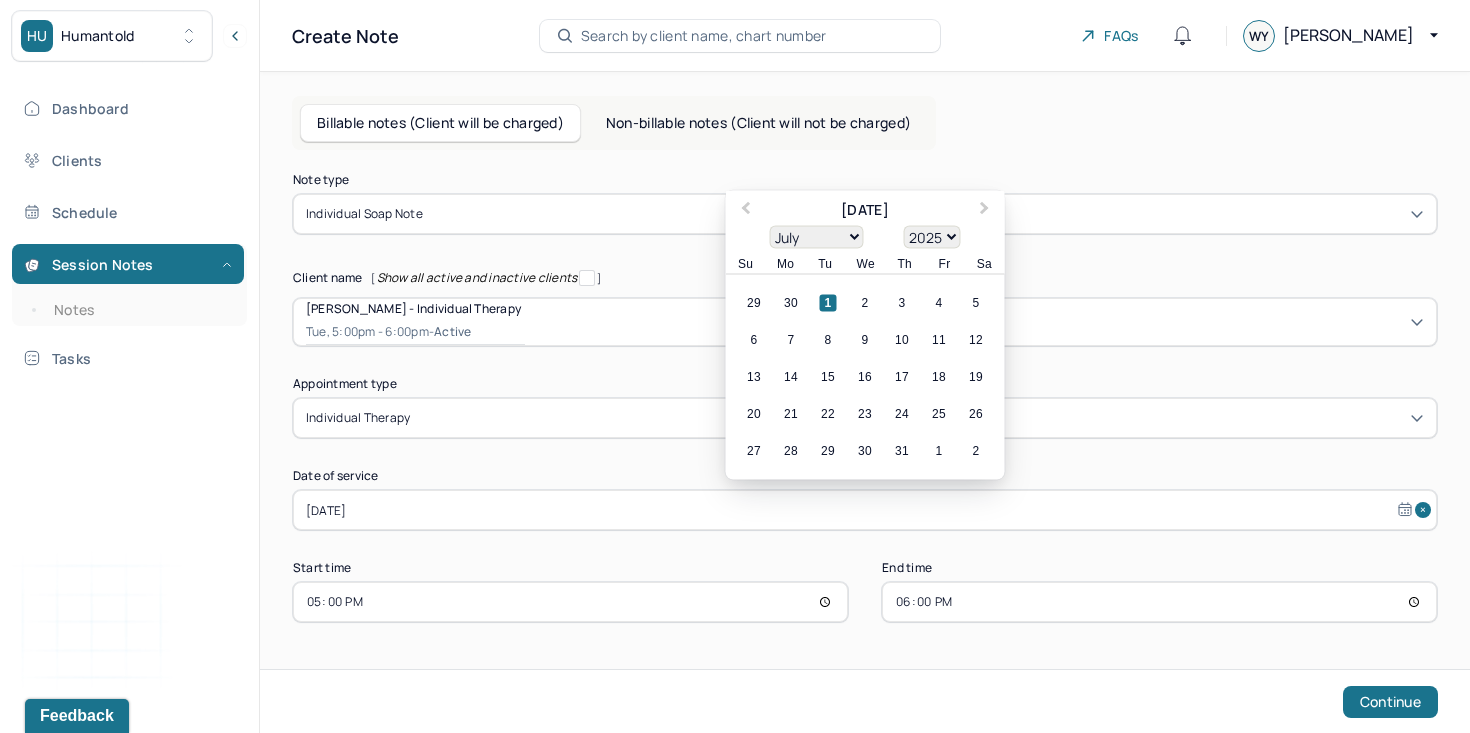 click on "[DATE]" at bounding box center [865, 510] 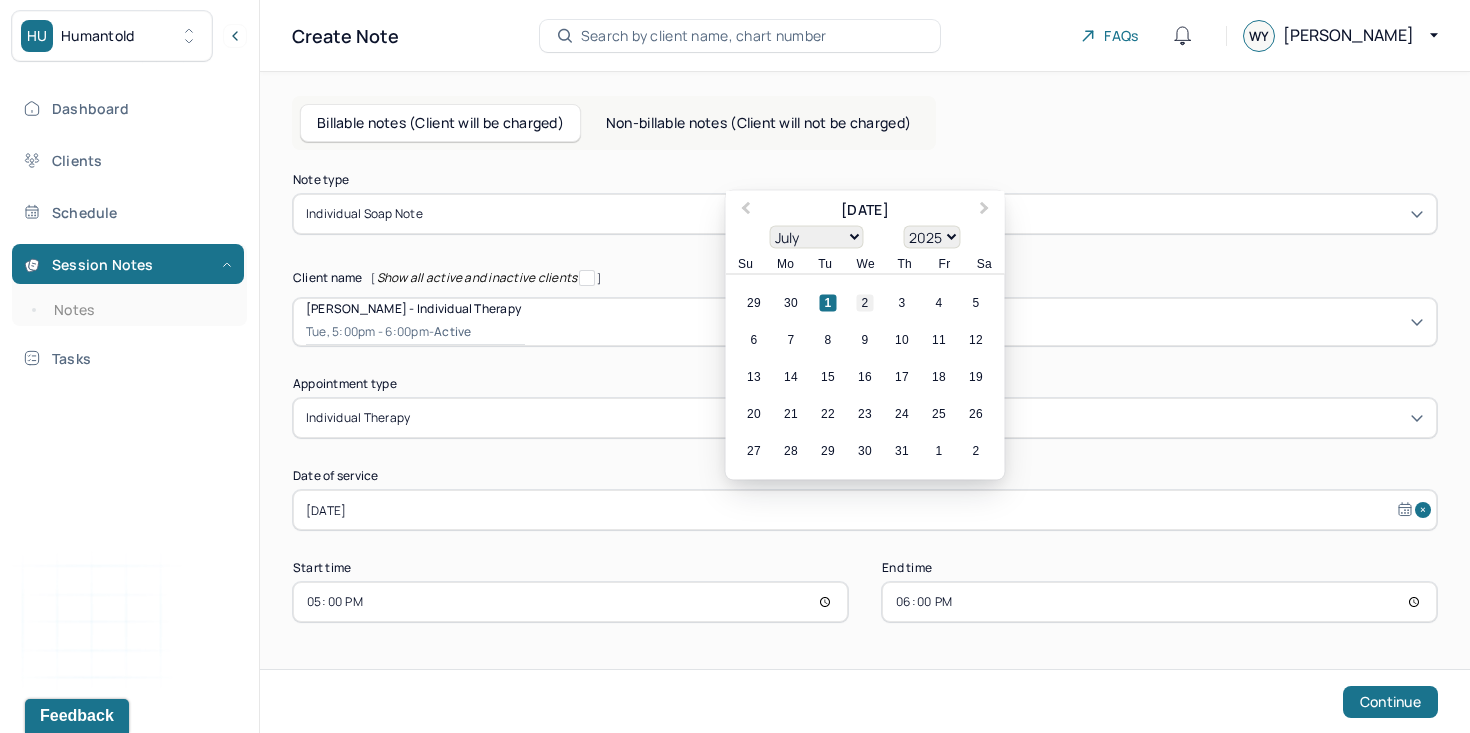 click on "2" at bounding box center (865, 303) 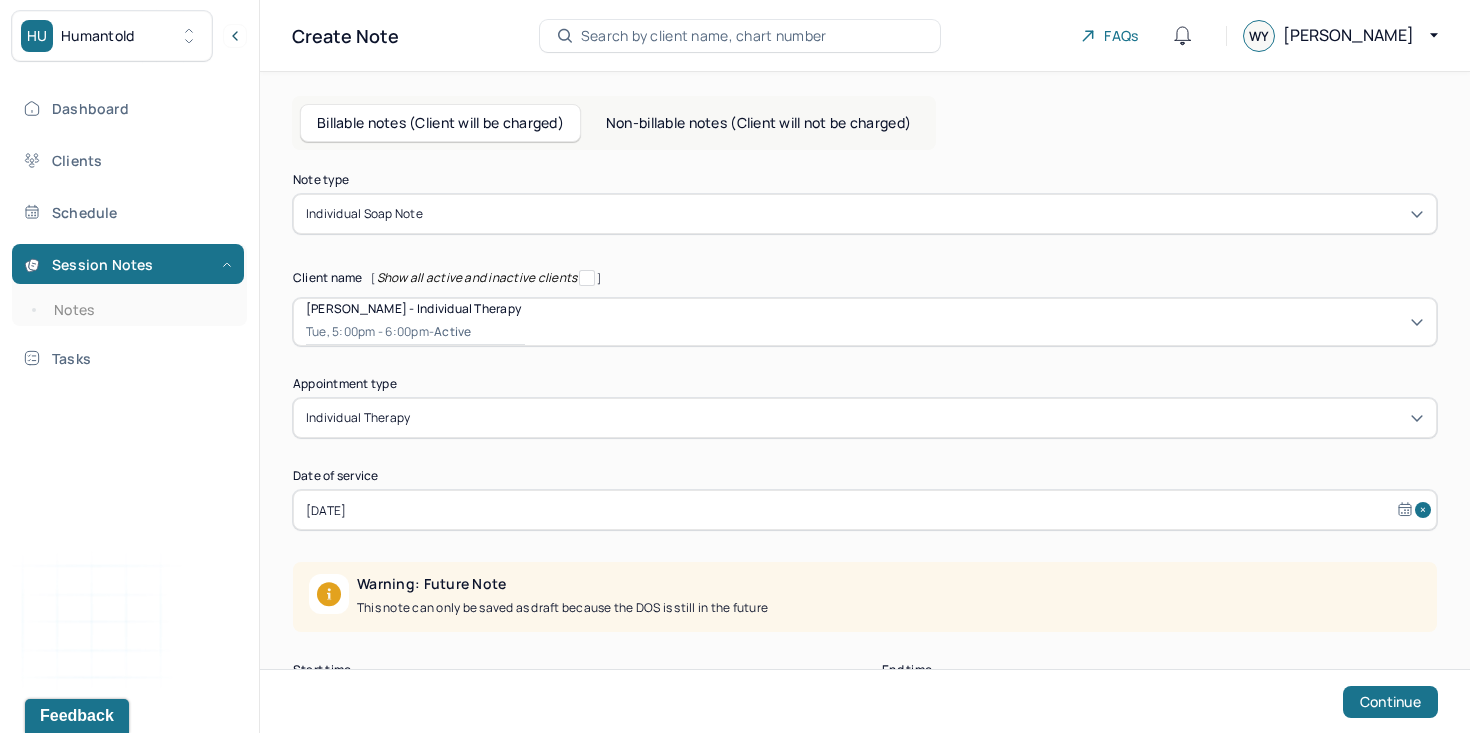 scroll, scrollTop: 53, scrollLeft: 0, axis: vertical 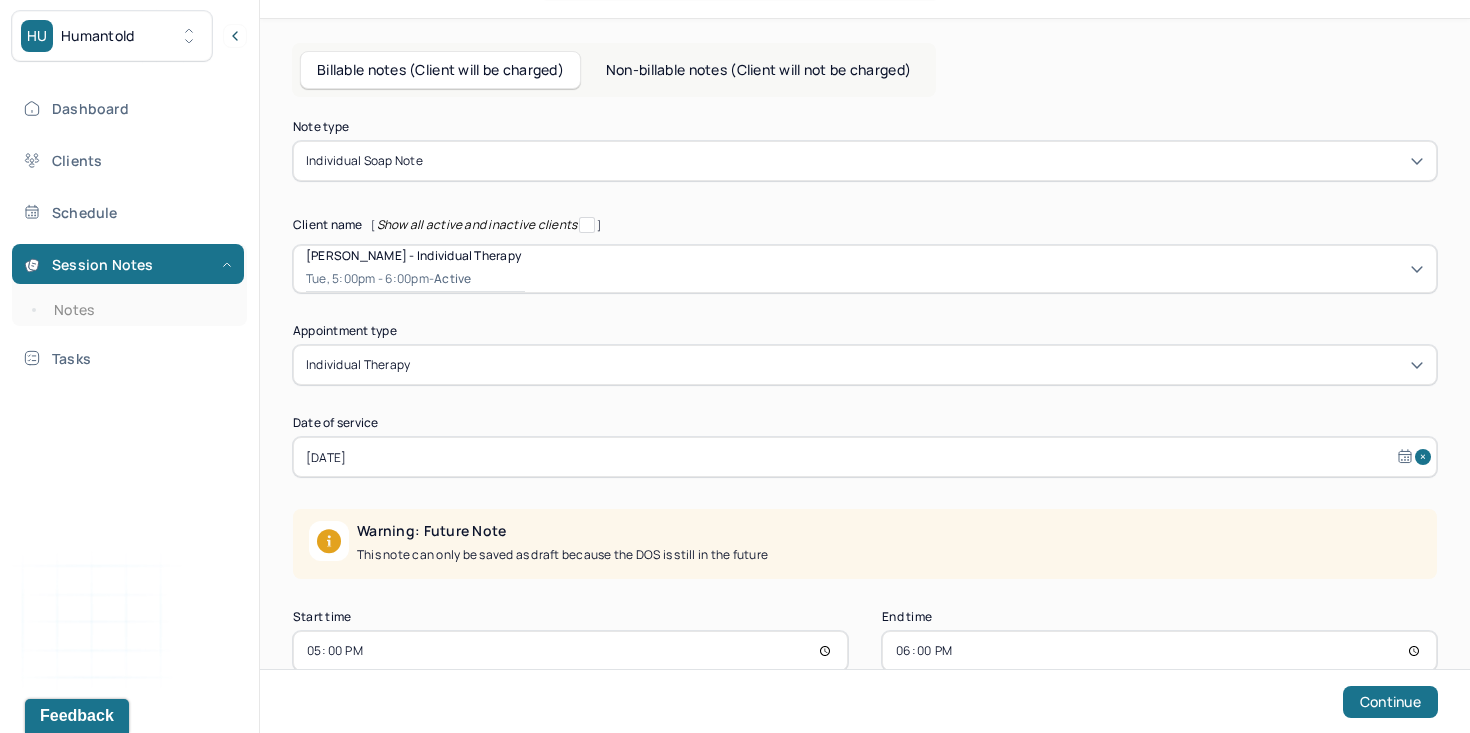 click on "17:00" at bounding box center [570, 651] 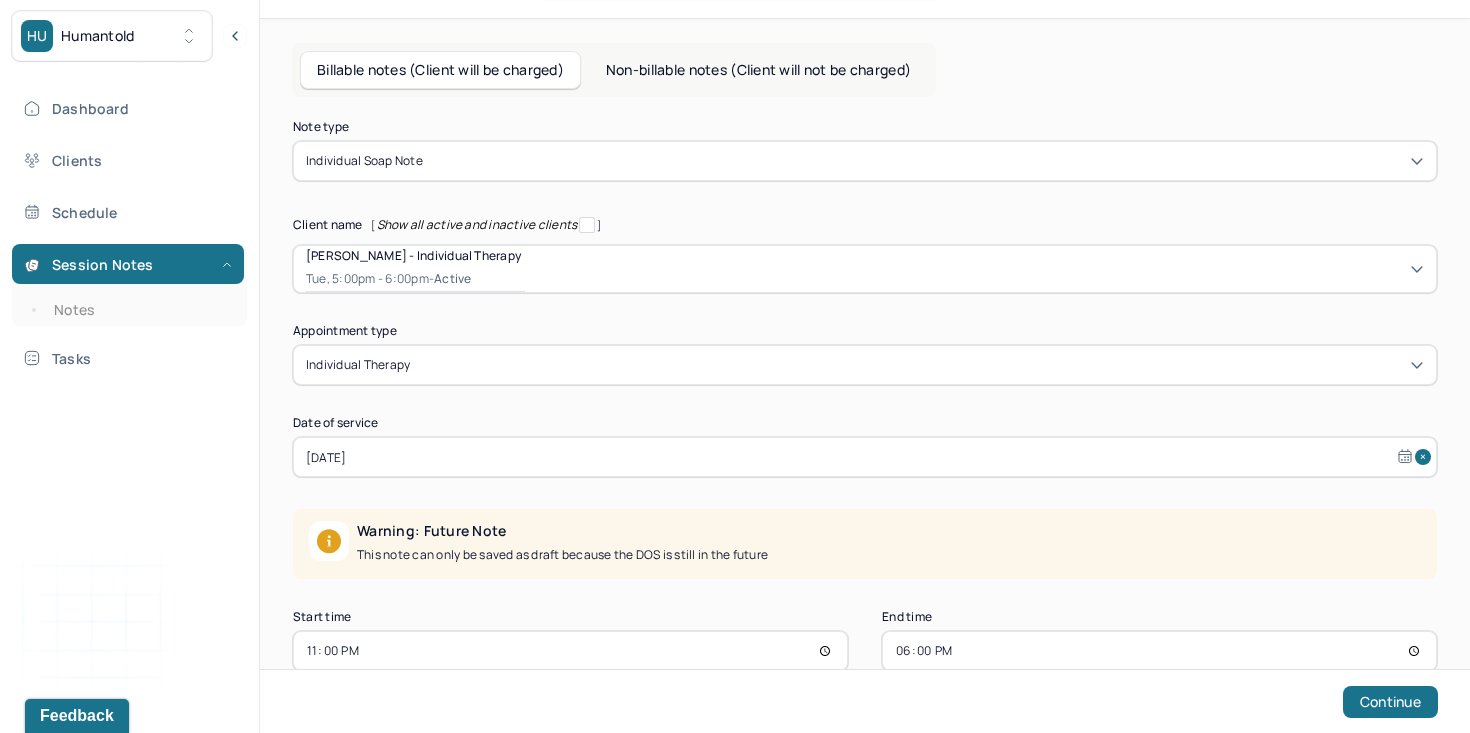 click on "23:00" at bounding box center [570, 651] 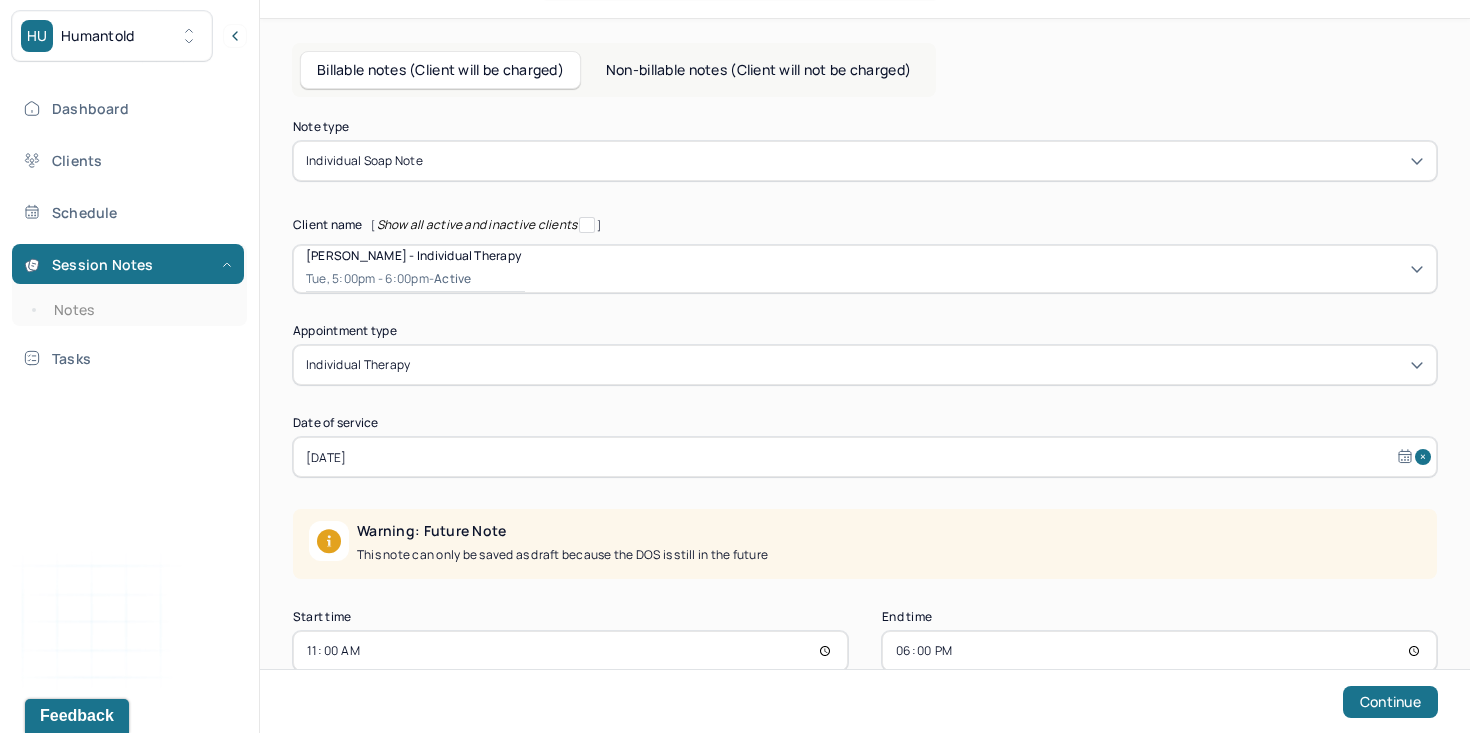 click on "18:00" at bounding box center (1159, 651) 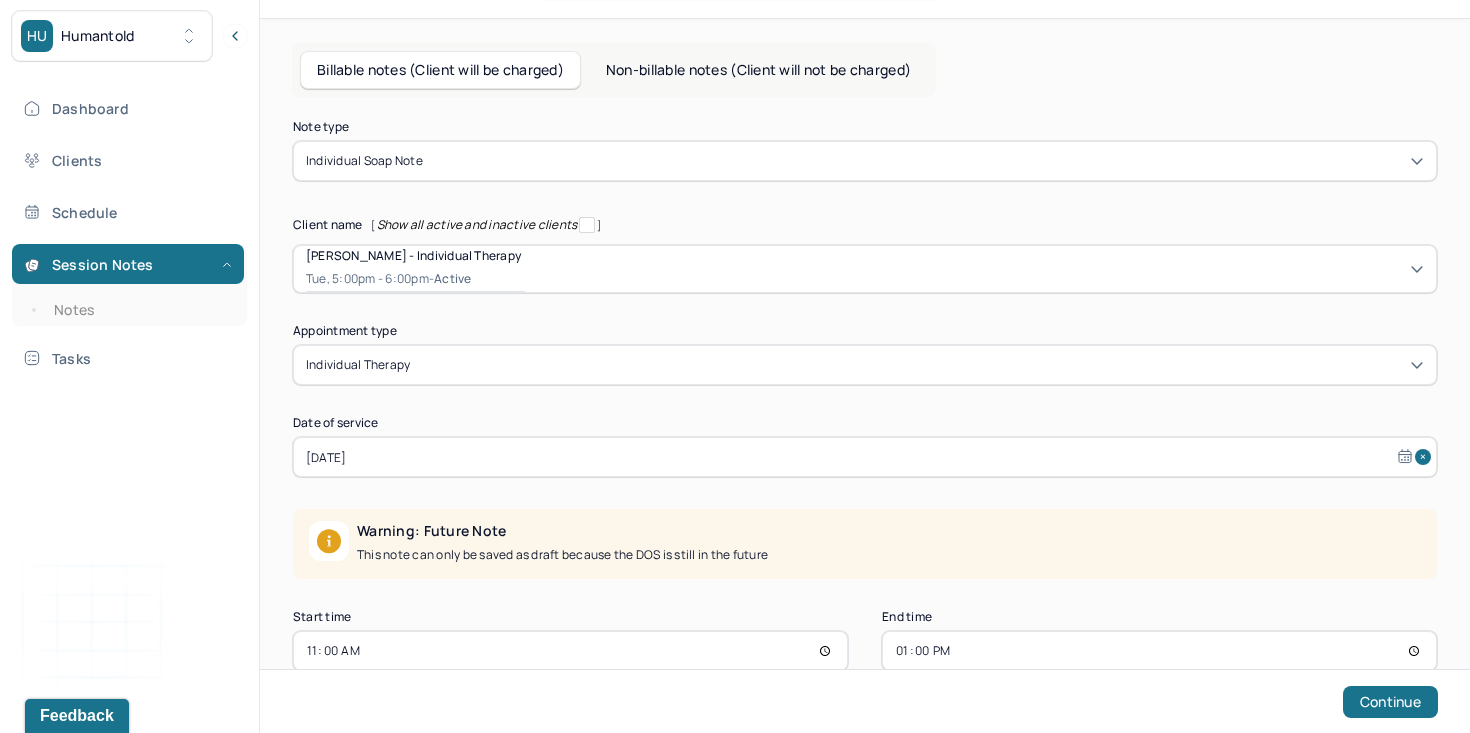 type on "12:00" 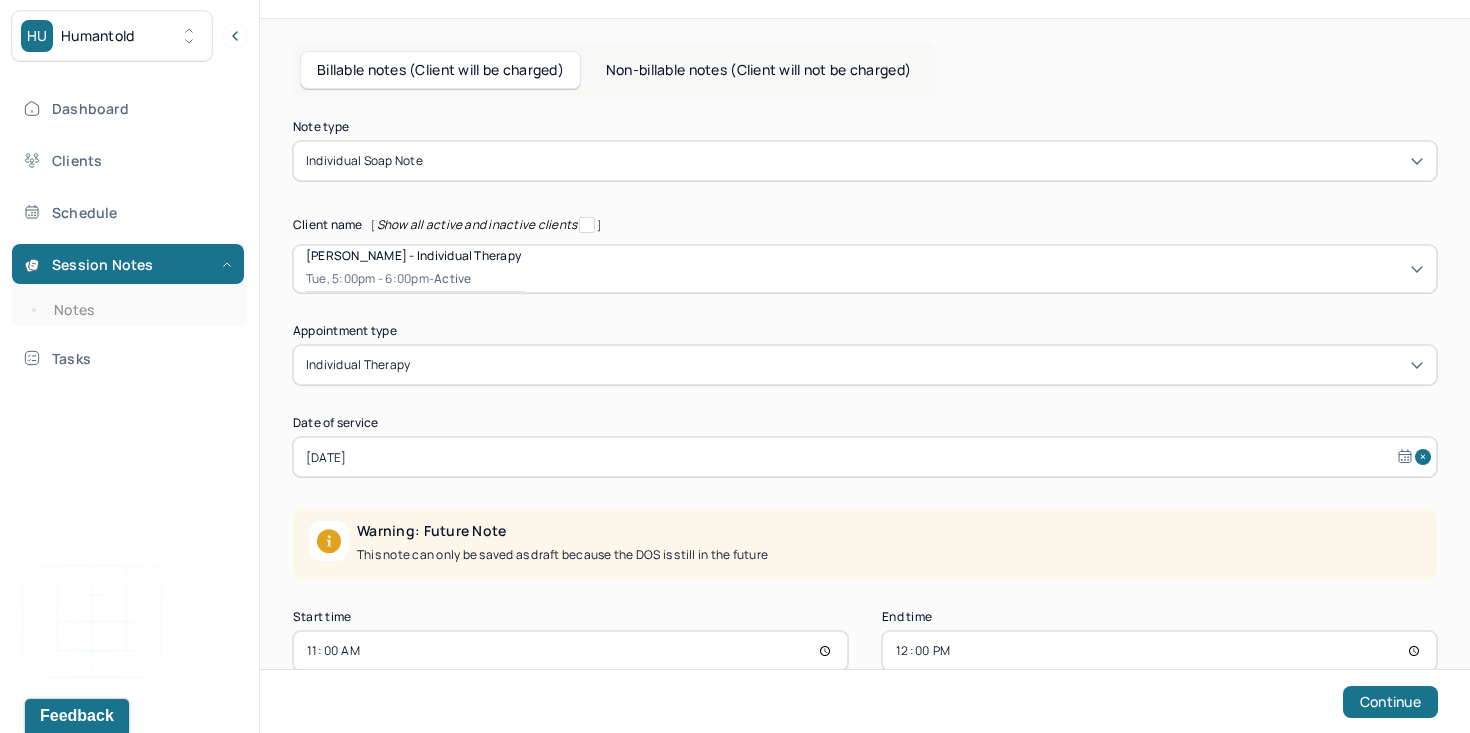 scroll, scrollTop: 96, scrollLeft: 0, axis: vertical 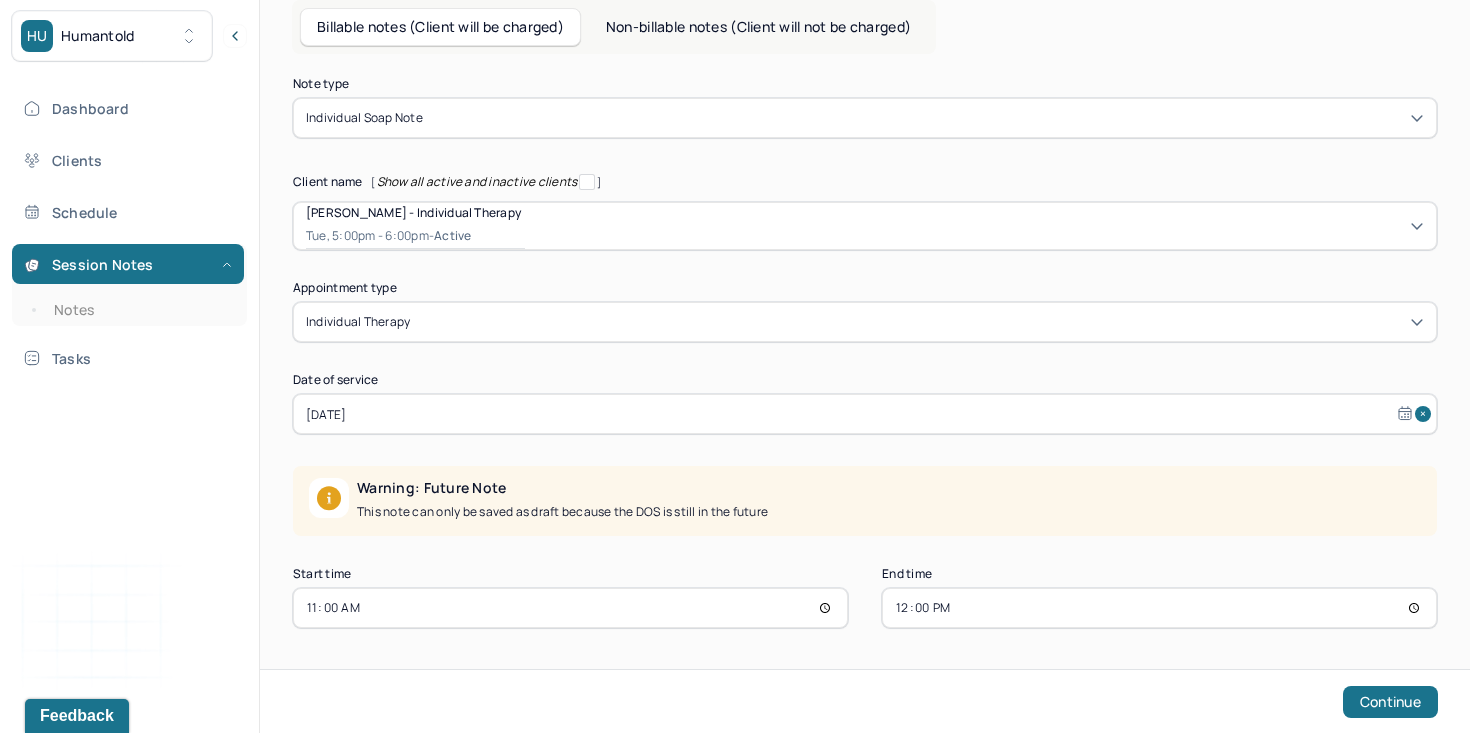 click on "Continue" at bounding box center [865, 701] 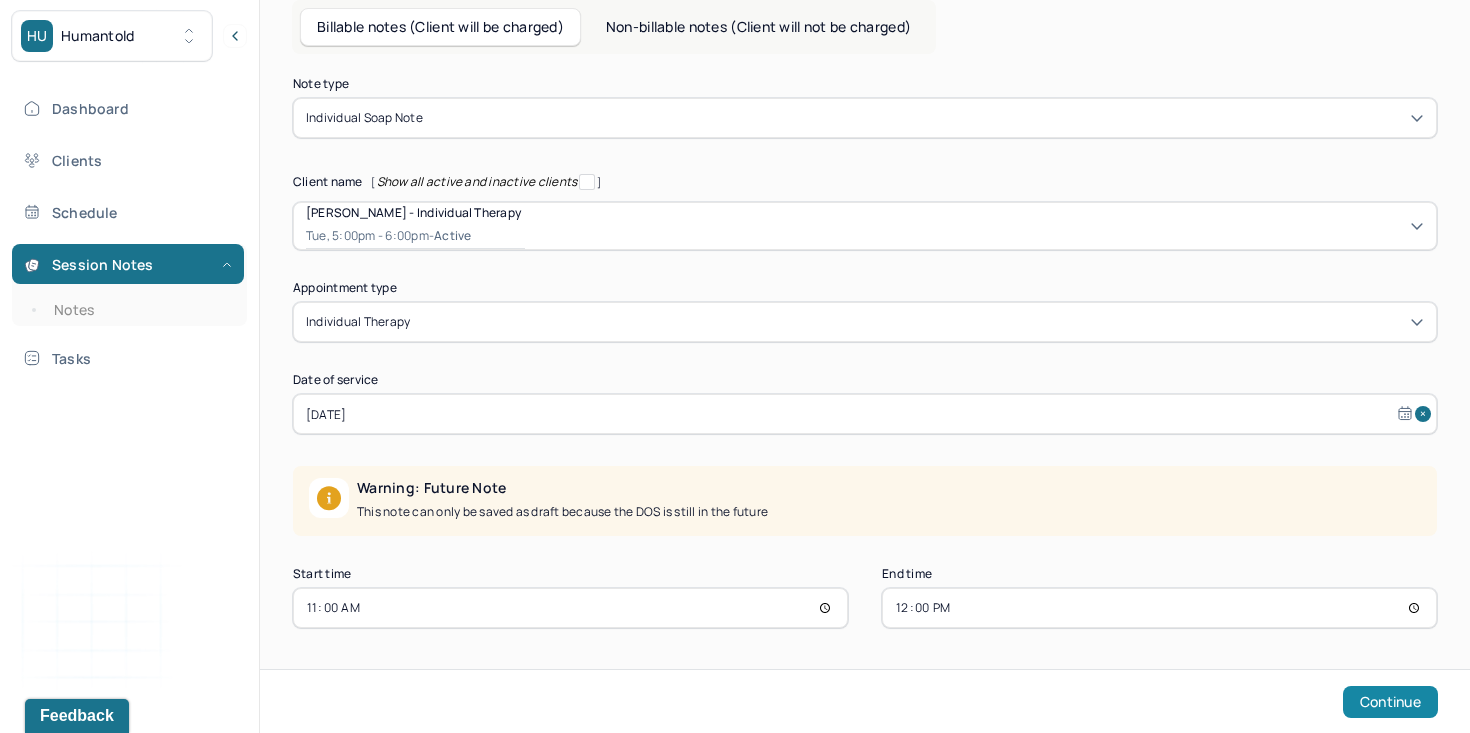 click on "Continue" at bounding box center [1390, 702] 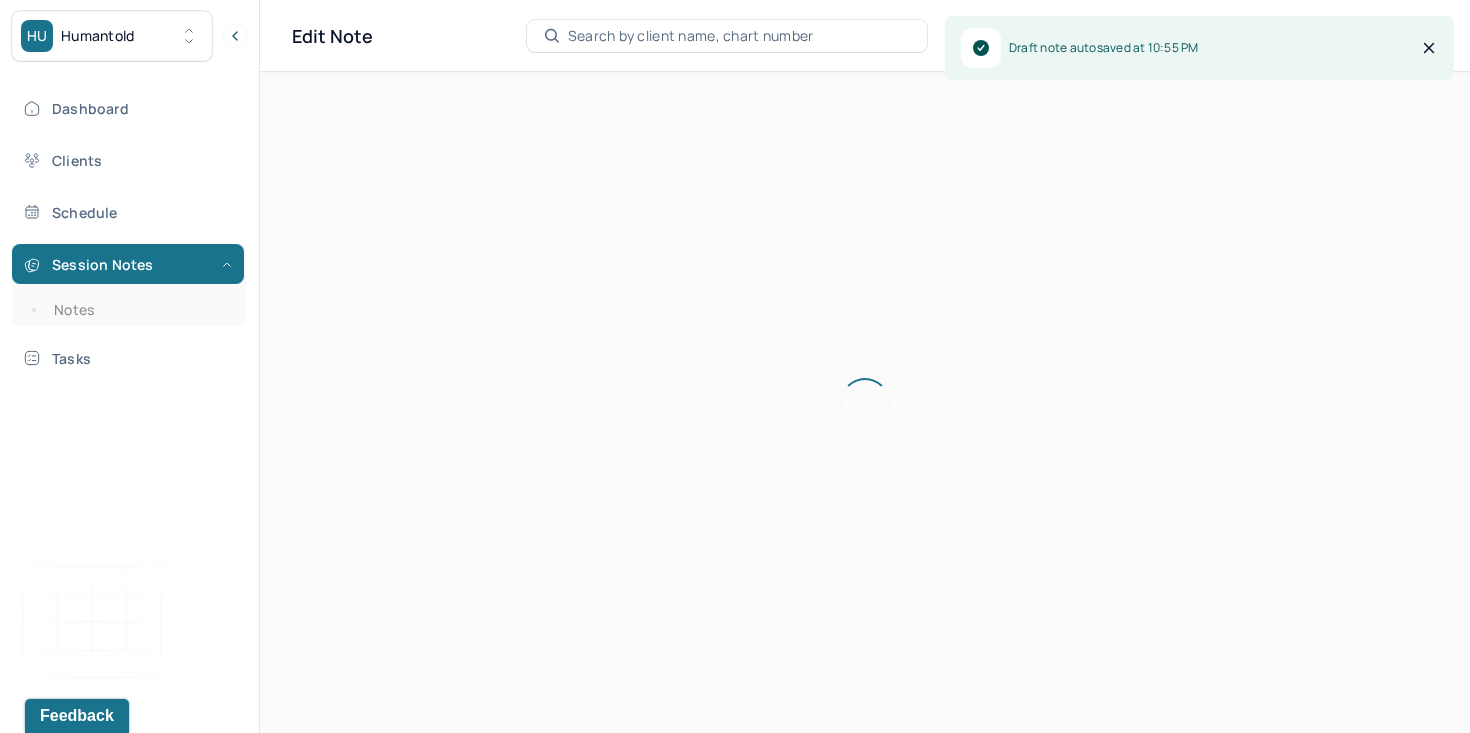 scroll, scrollTop: 0, scrollLeft: 0, axis: both 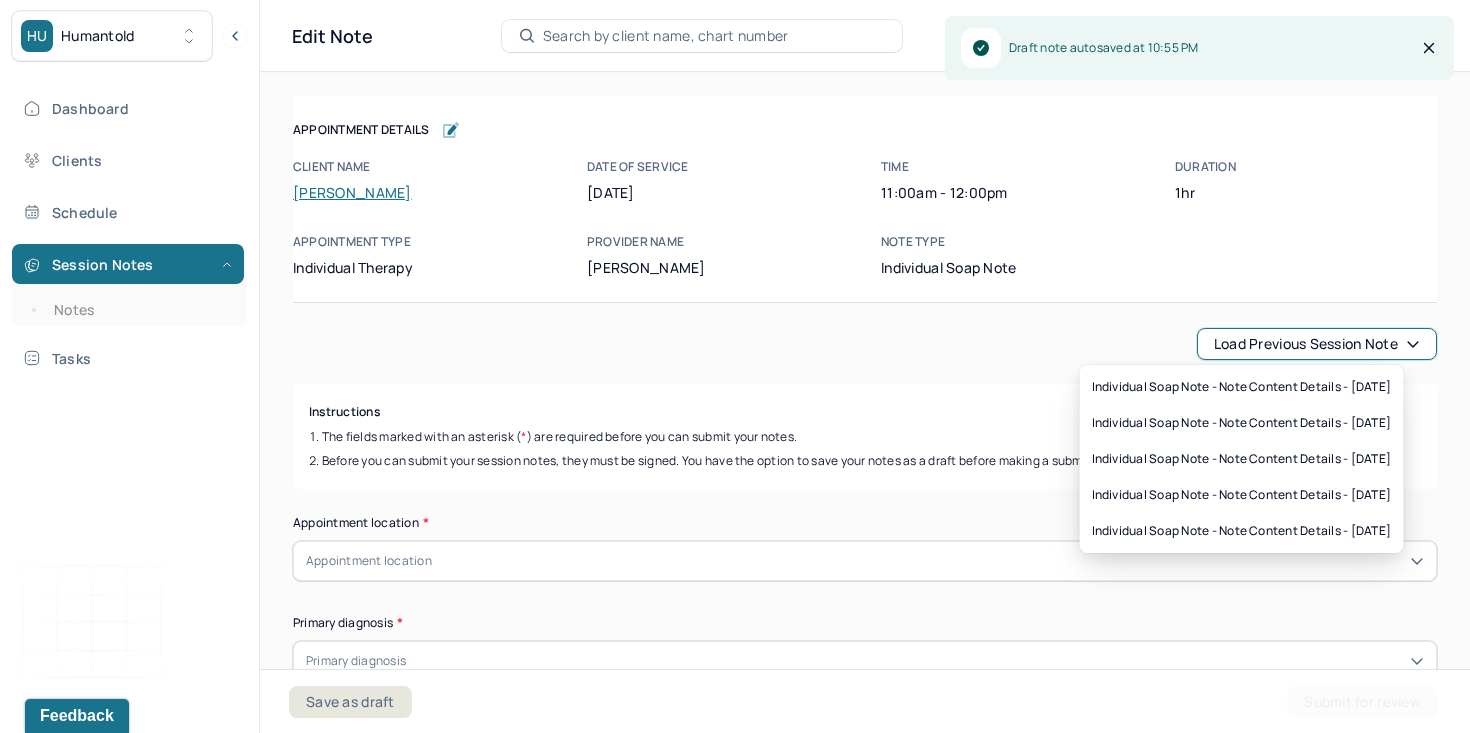 click on "Load previous session note" at bounding box center (1317, 344) 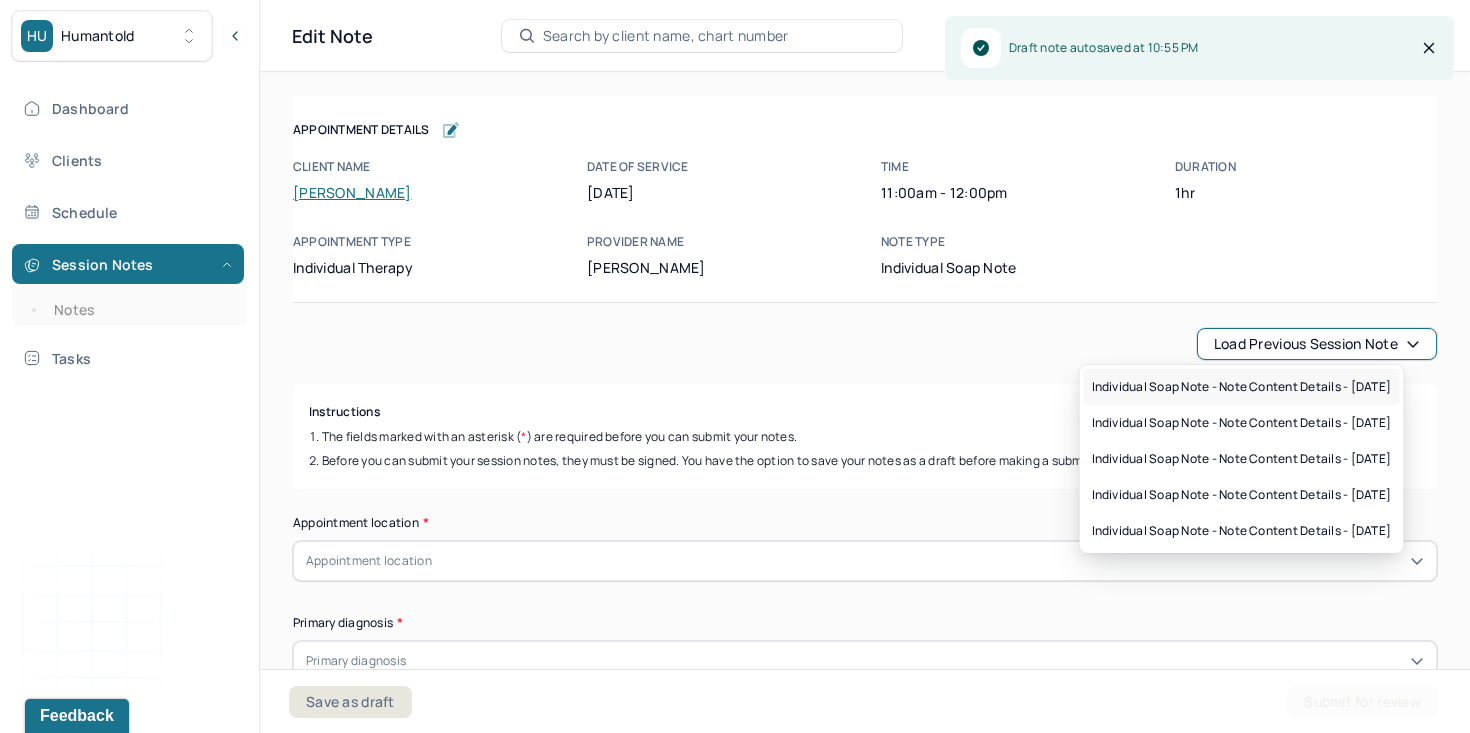 click on "Individual soap note   - Note content Details -   [DATE]" at bounding box center (1242, 387) 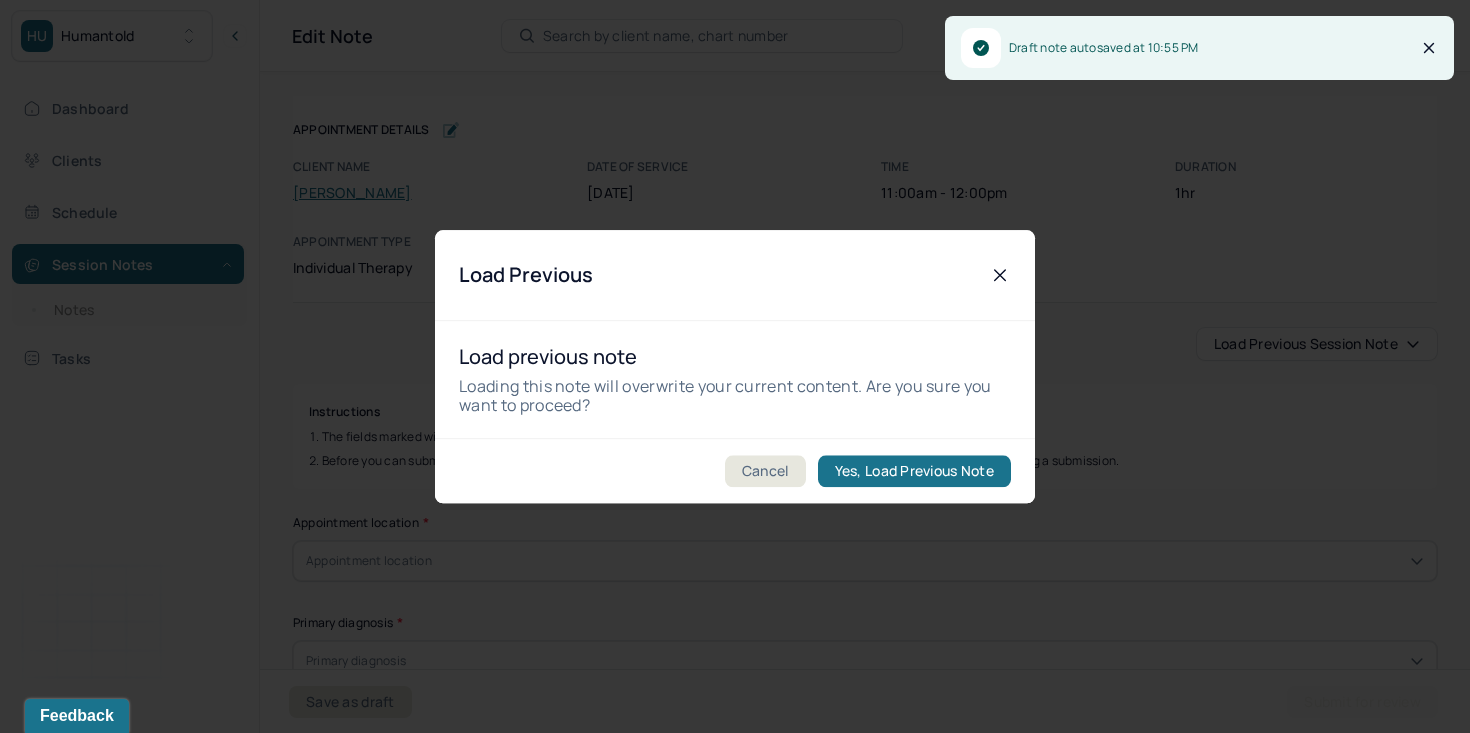 click on "Cancel     Yes, Load Previous Note" at bounding box center (735, 470) 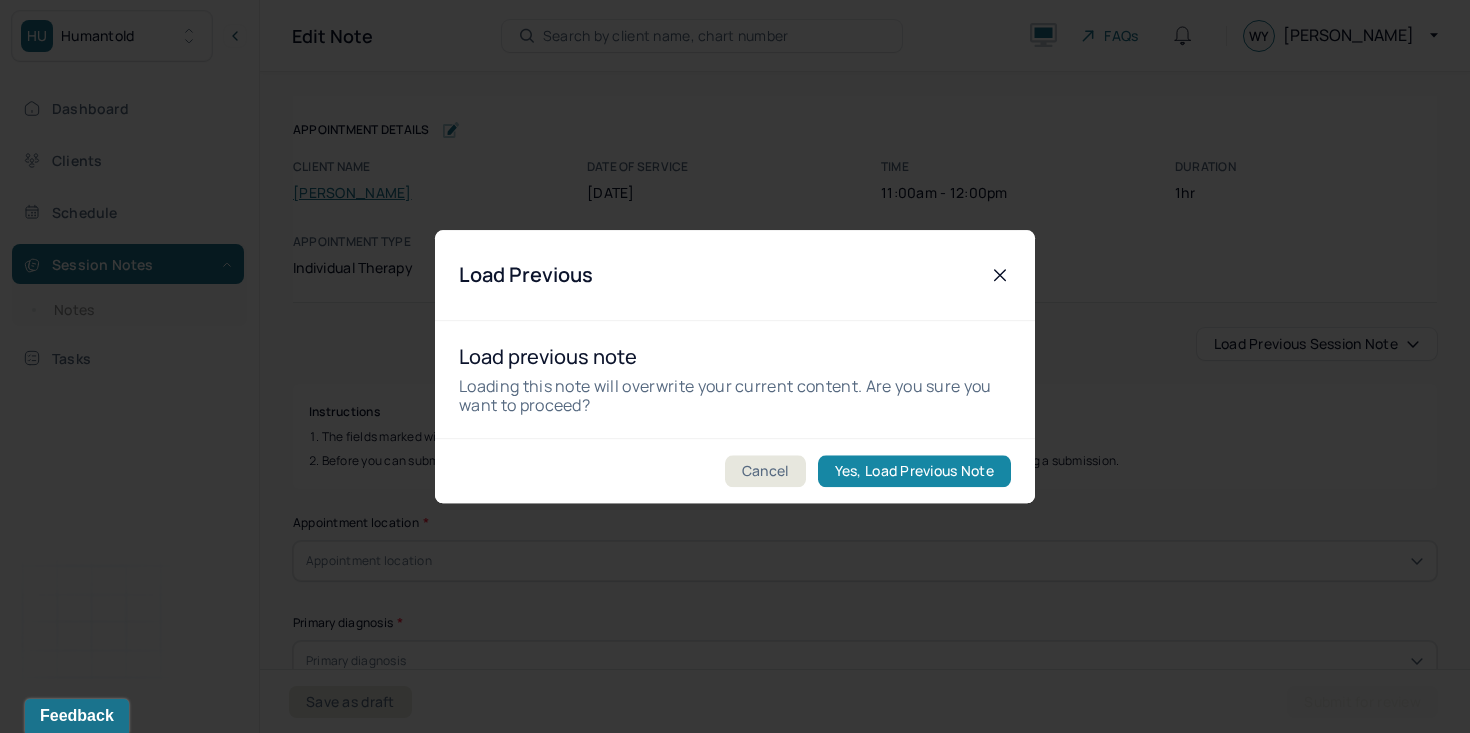 click on "Yes, Load Previous Note" at bounding box center (914, 471) 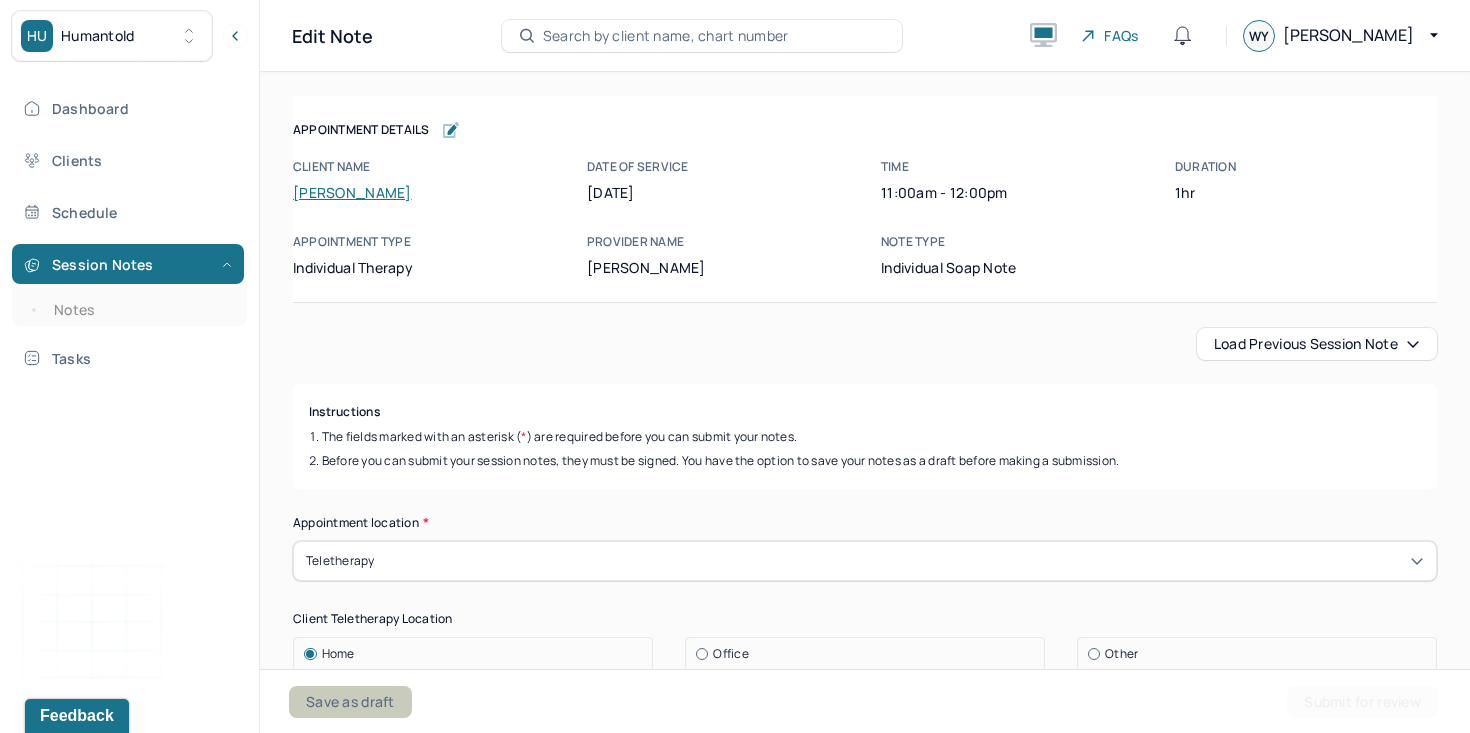 click on "Save as draft" at bounding box center (350, 702) 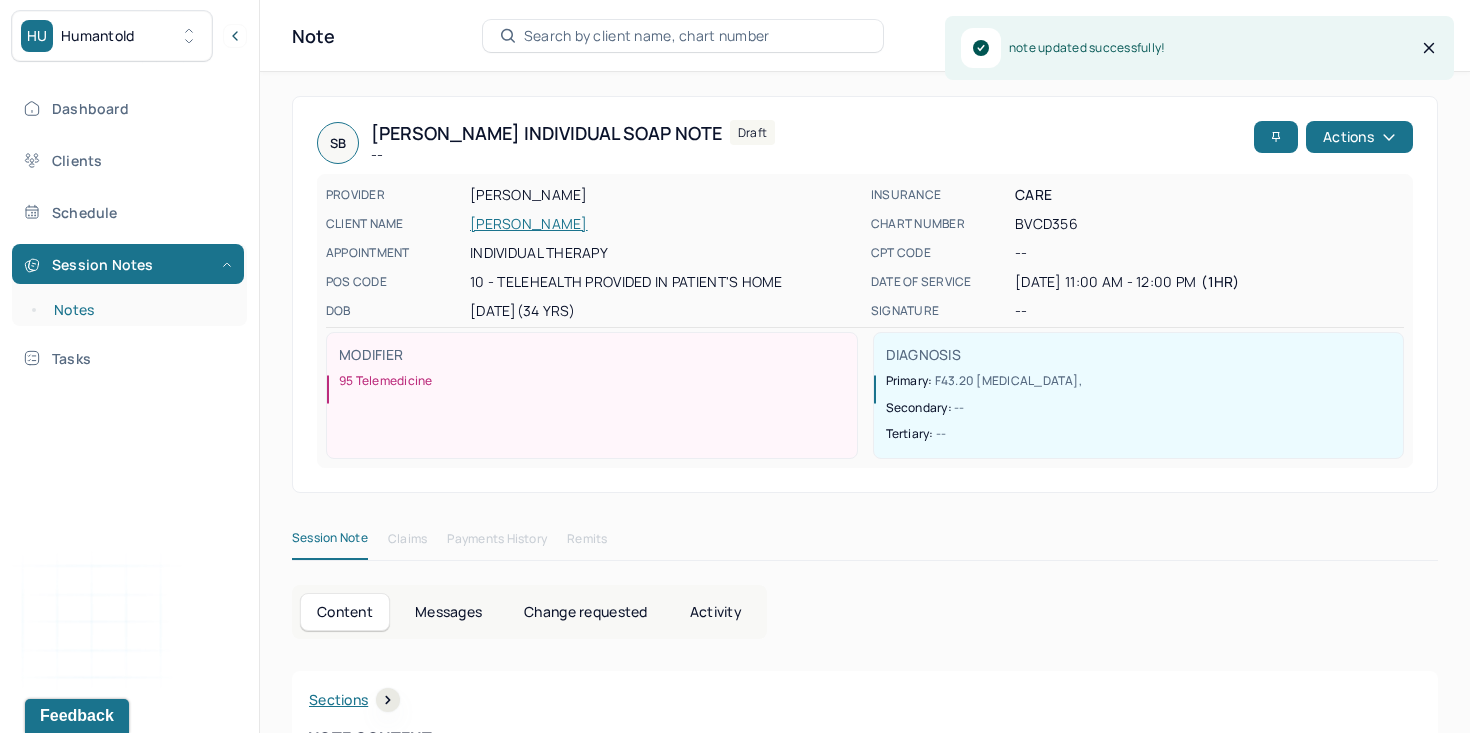 click on "Notes" at bounding box center (139, 310) 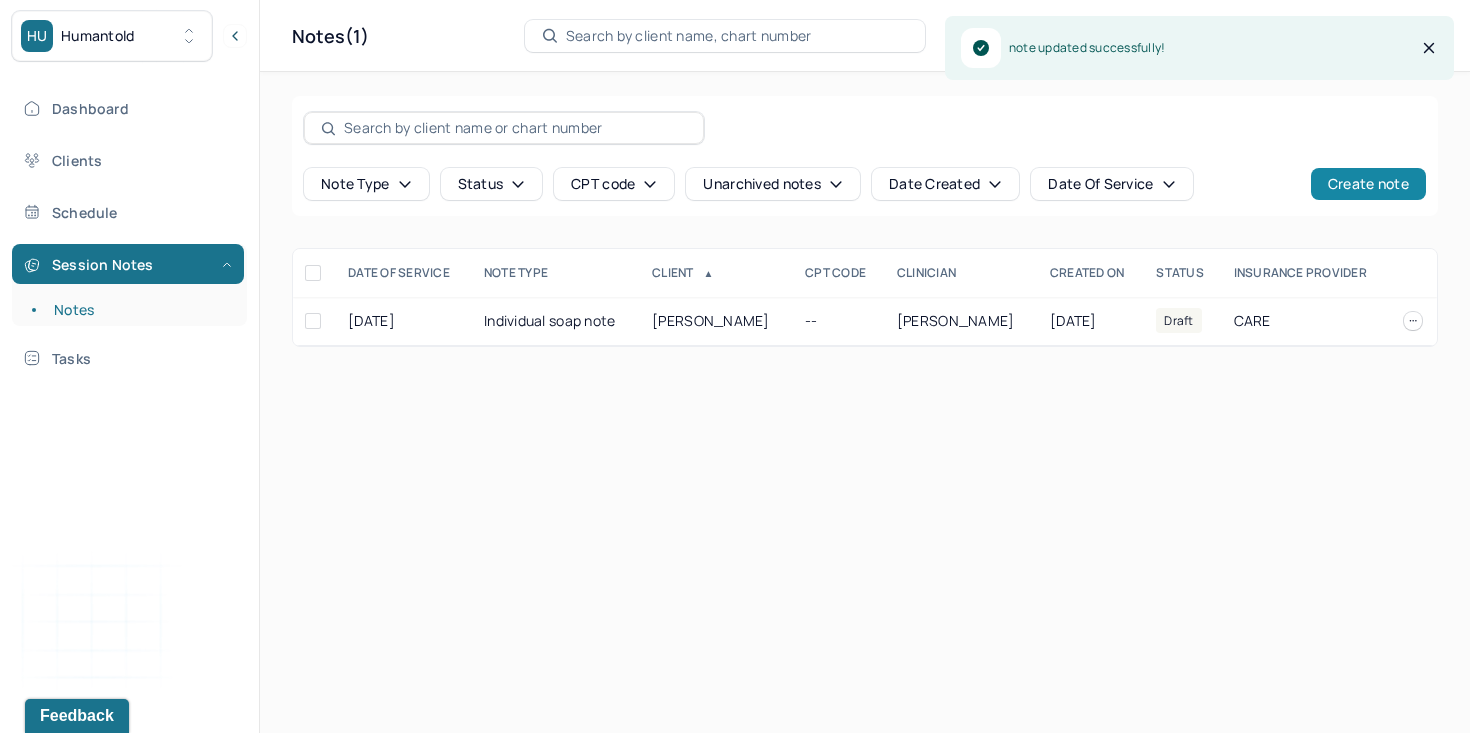 click on "Create note" at bounding box center [1368, 184] 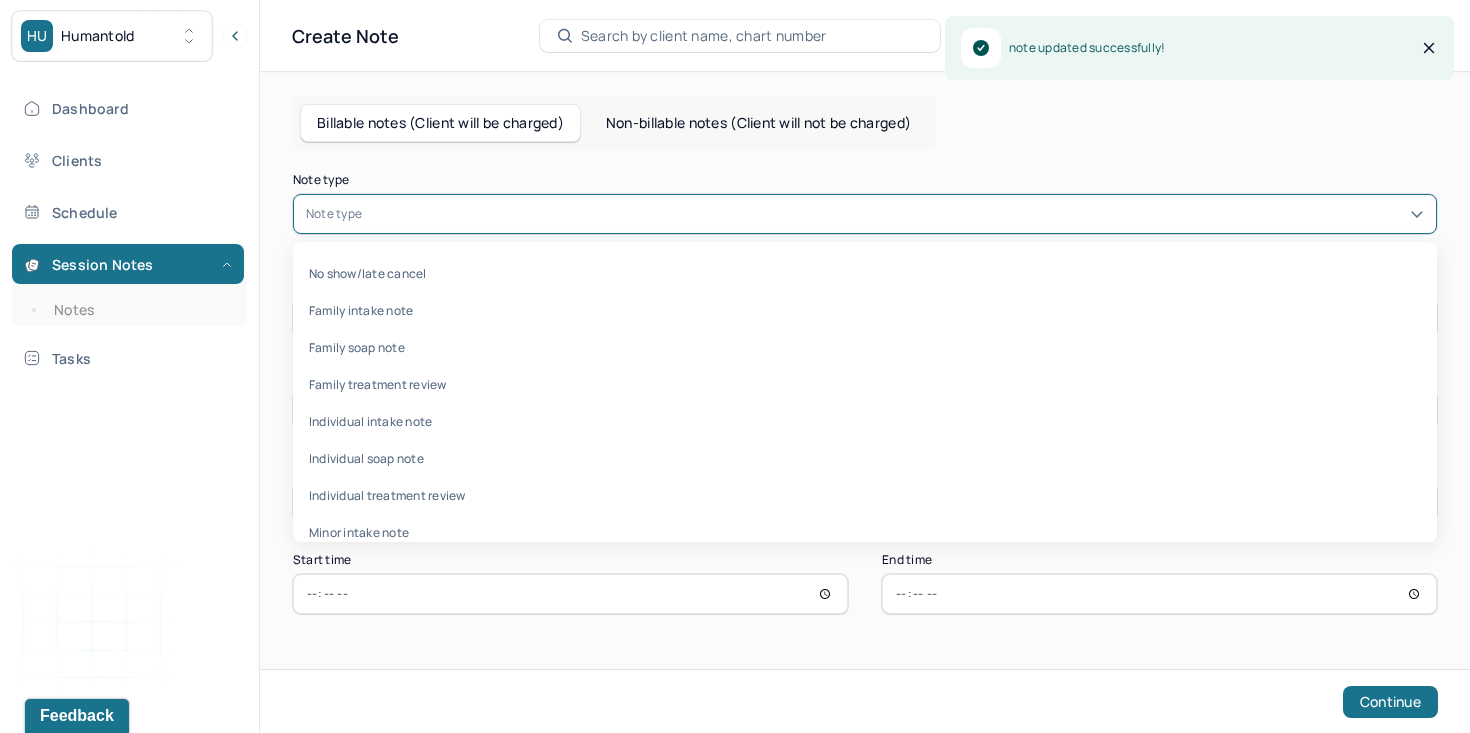 click at bounding box center (895, 214) 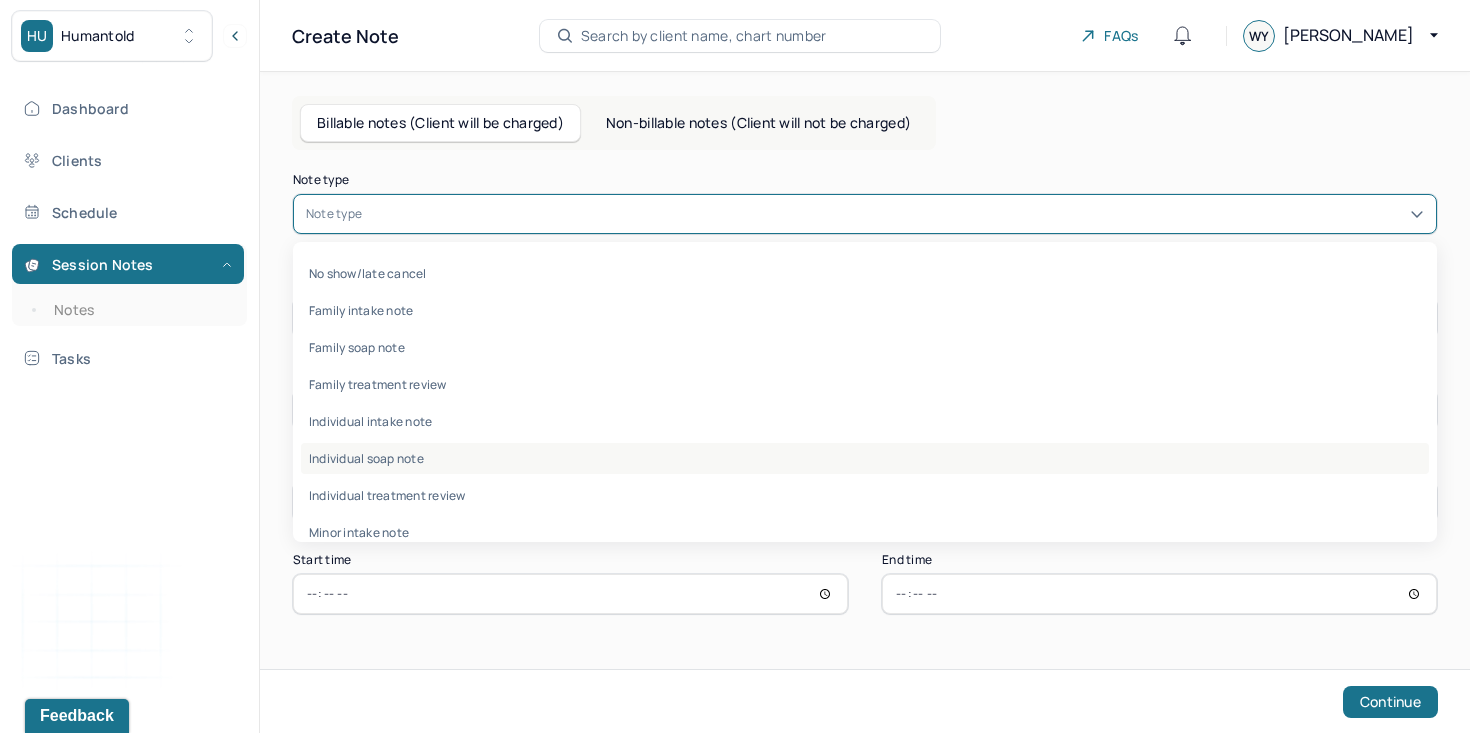 click on "Individual soap note" at bounding box center [865, 458] 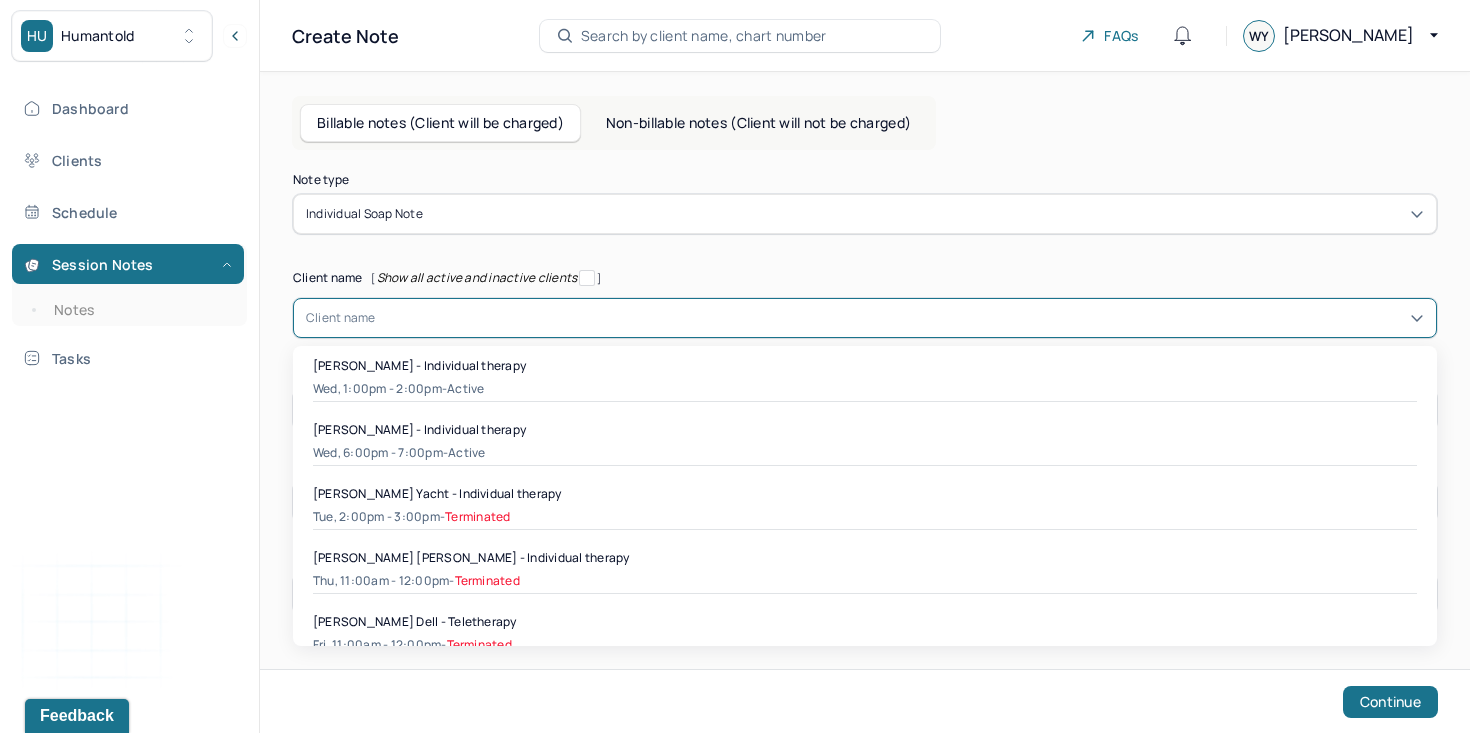 click at bounding box center (900, 318) 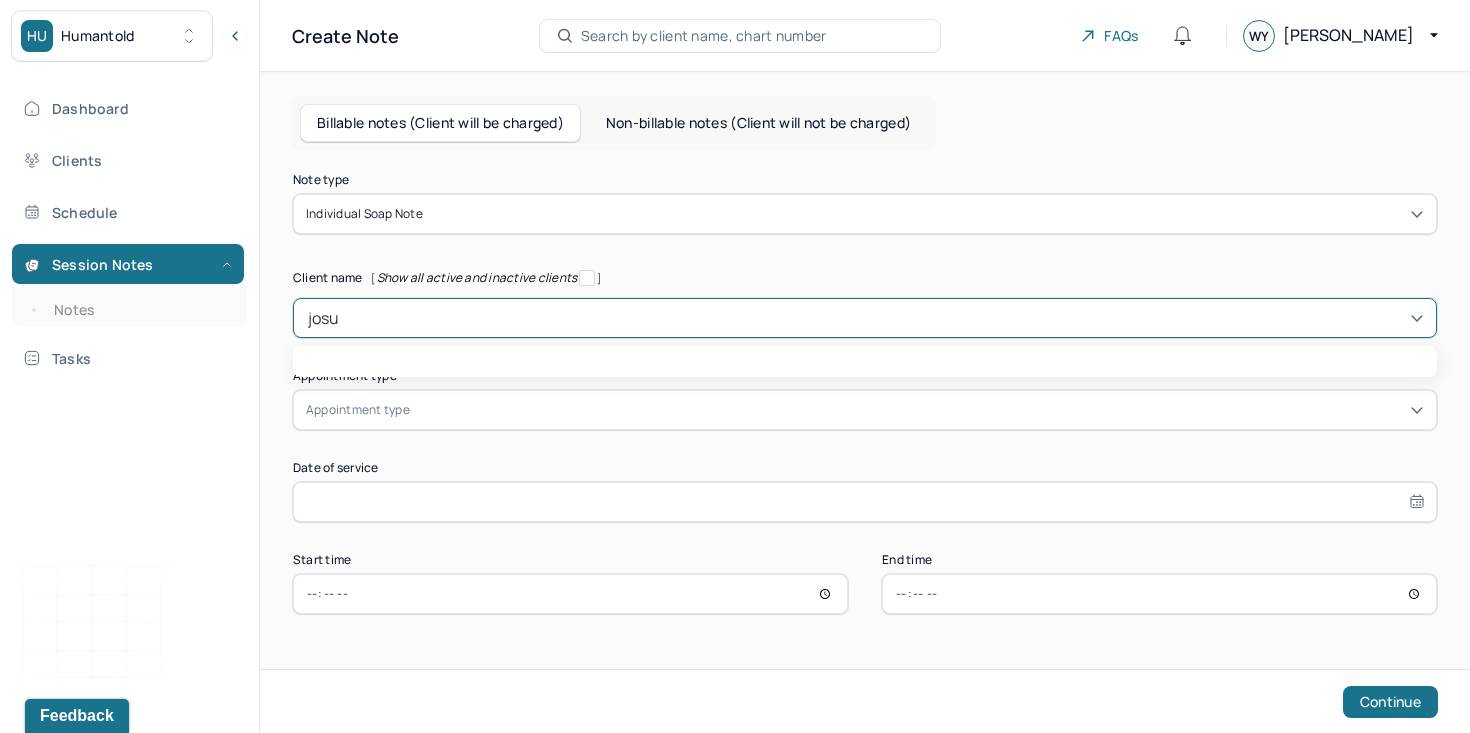 type on "[PERSON_NAME]" 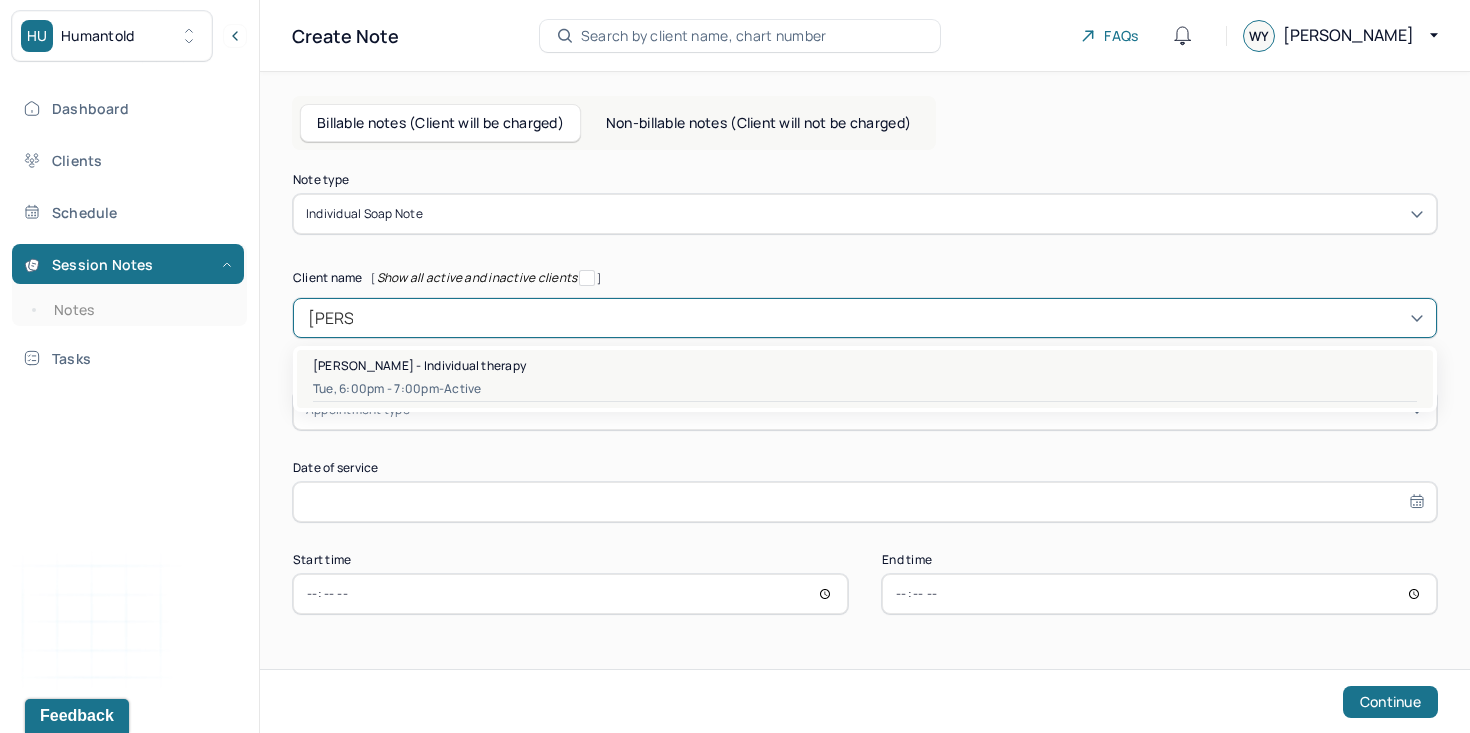 click on "[PERSON_NAME] - Individual therapy" at bounding box center (419, 365) 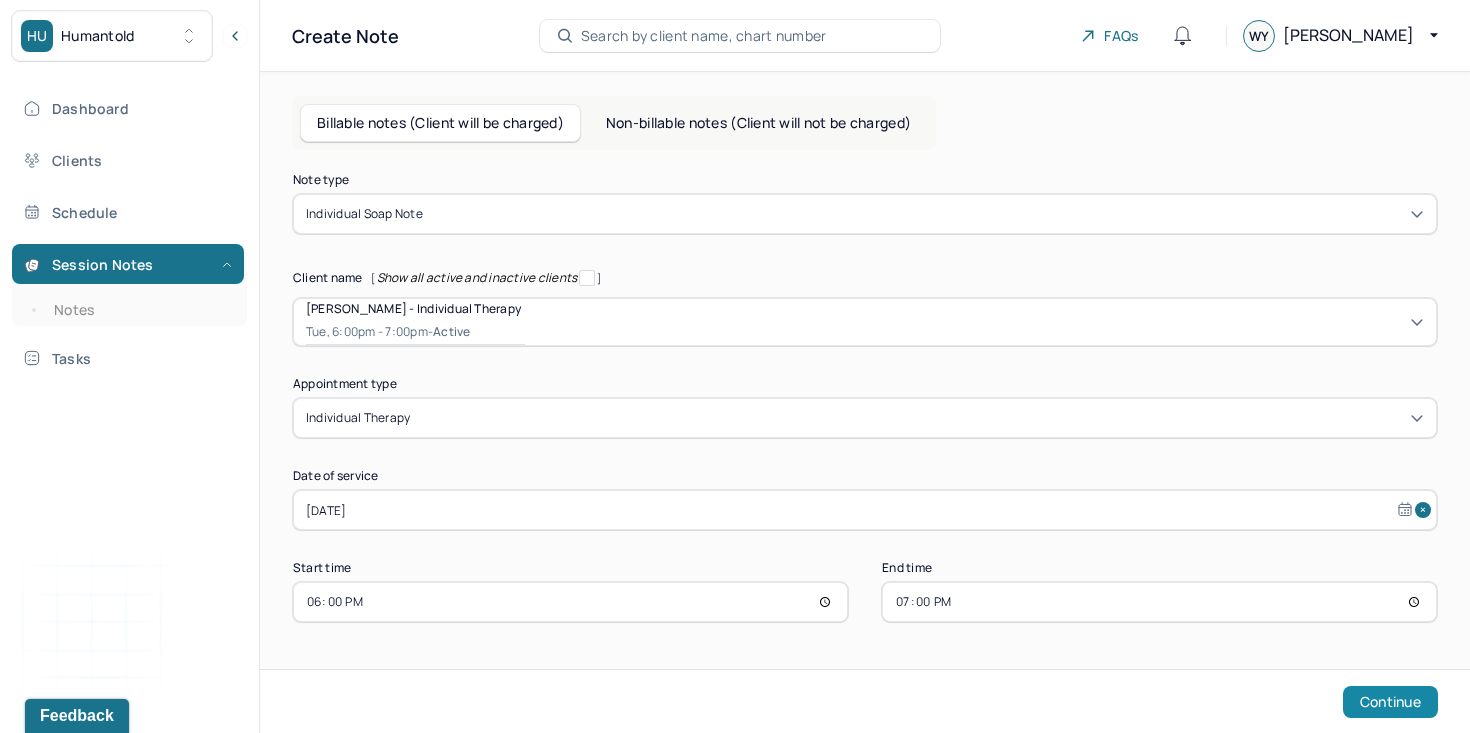 click on "Continue" at bounding box center [1390, 702] 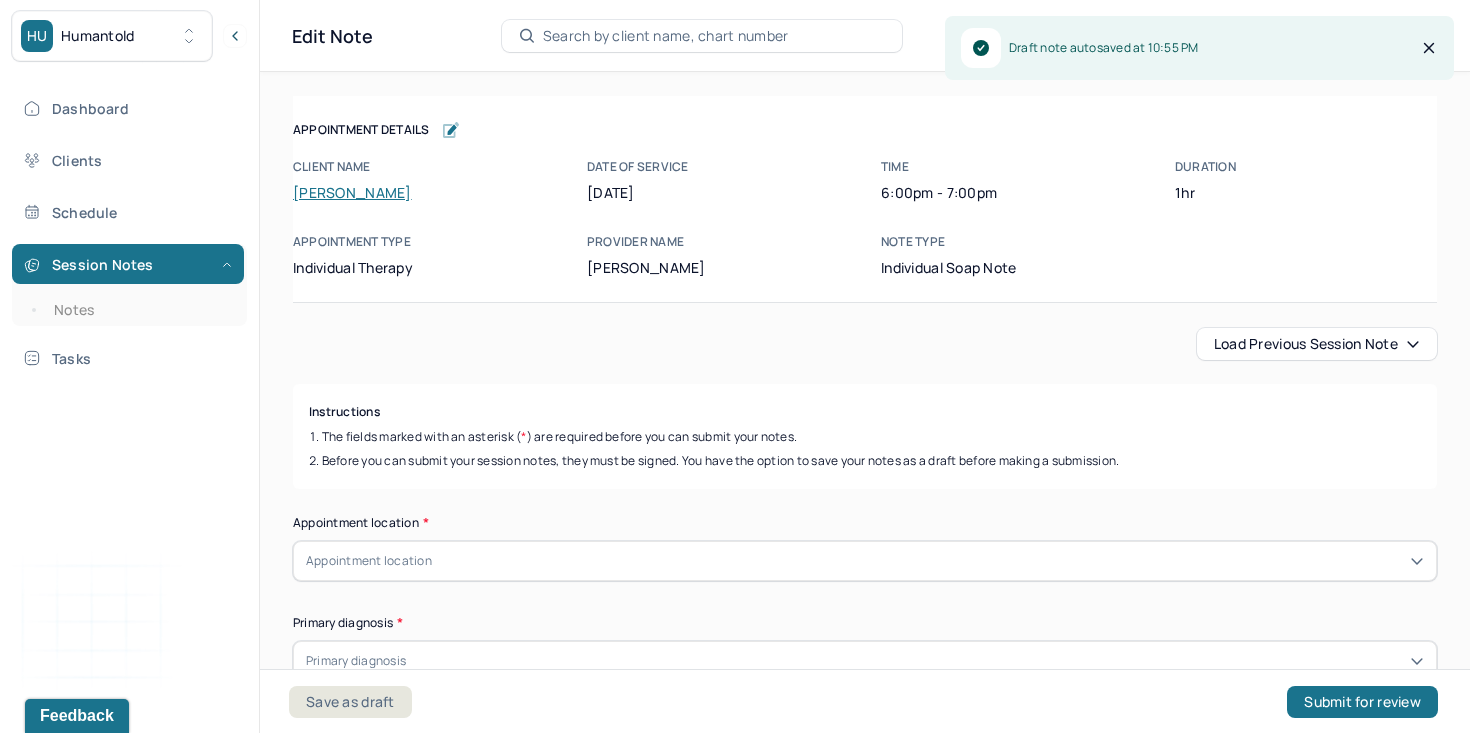 click on "Load previous session note" at bounding box center [1317, 344] 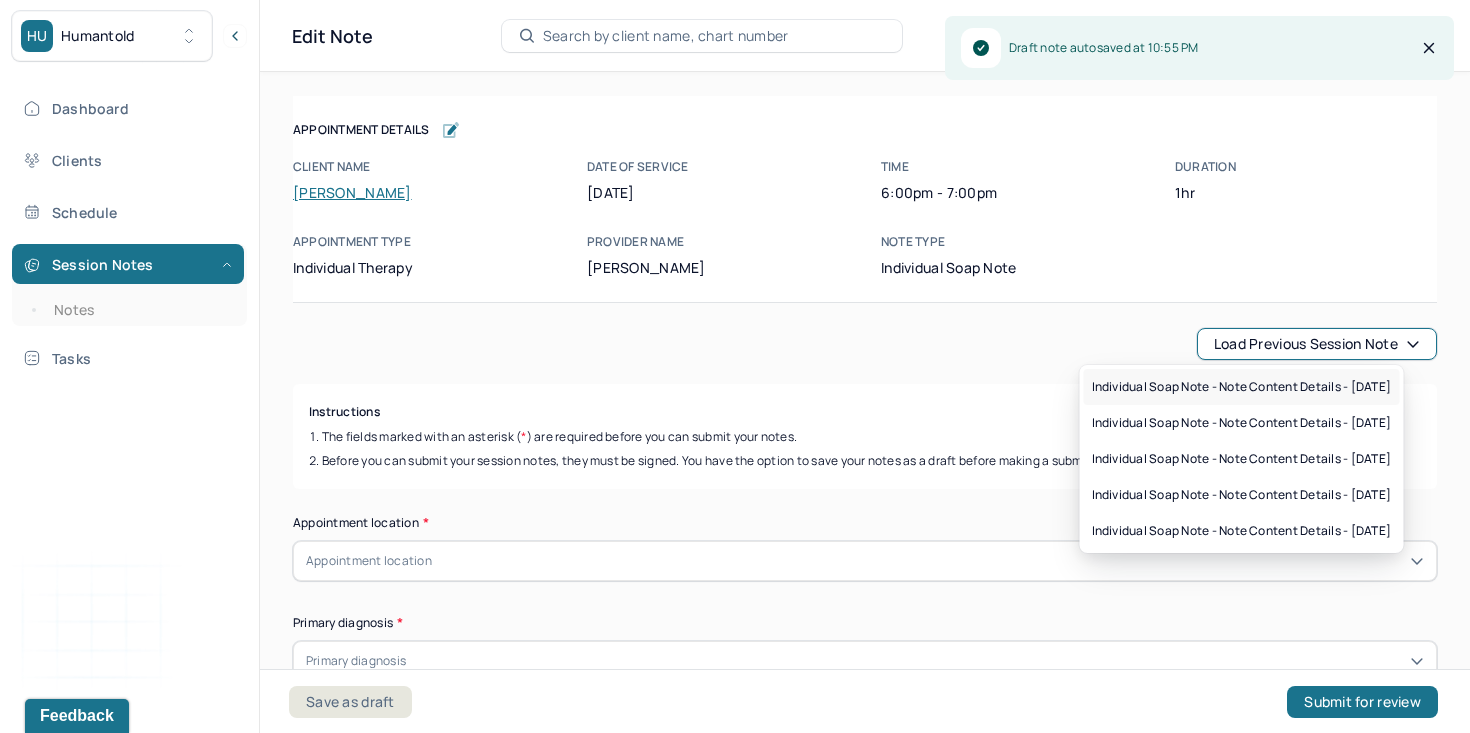 click on "Individual soap note   - Note content Details -   [DATE]" at bounding box center (1242, 387) 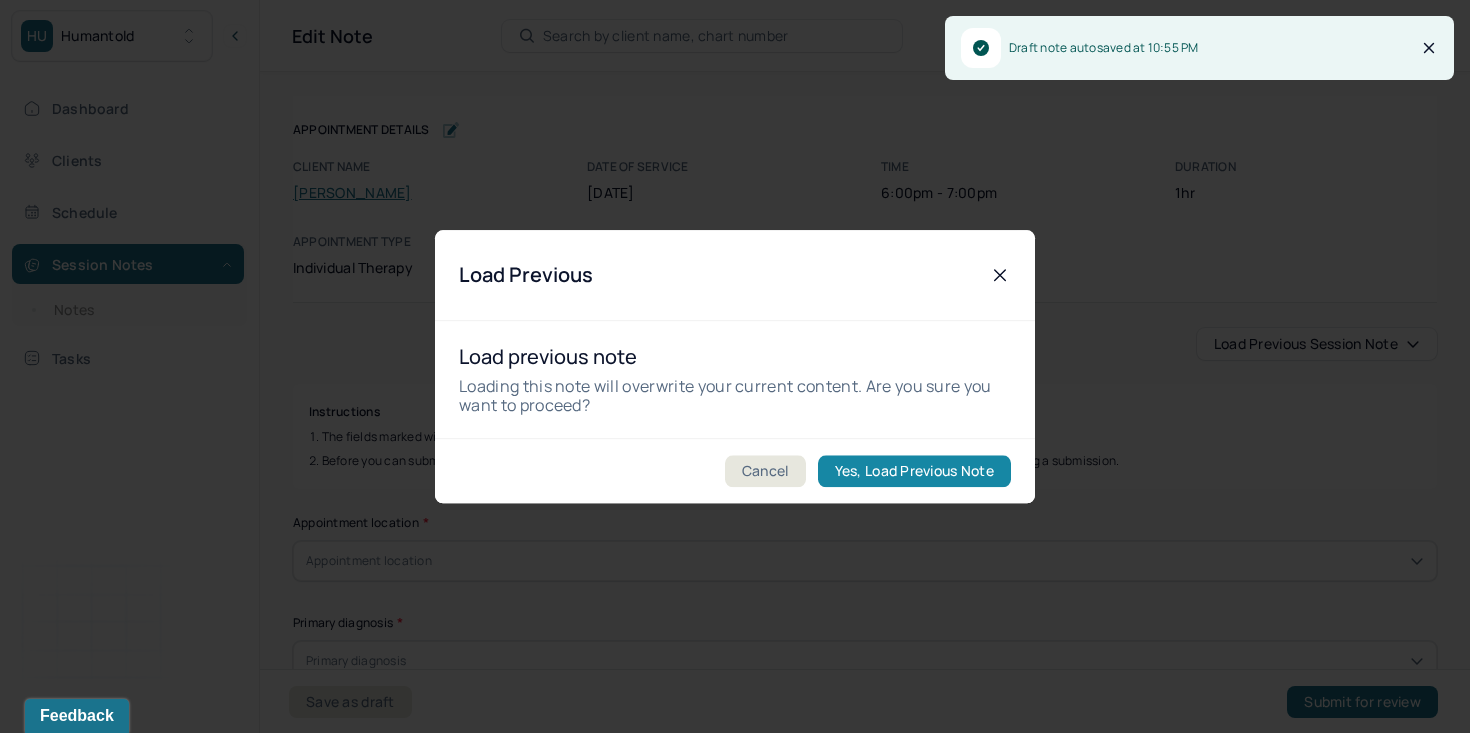 click on "Yes, Load Previous Note" at bounding box center [914, 471] 